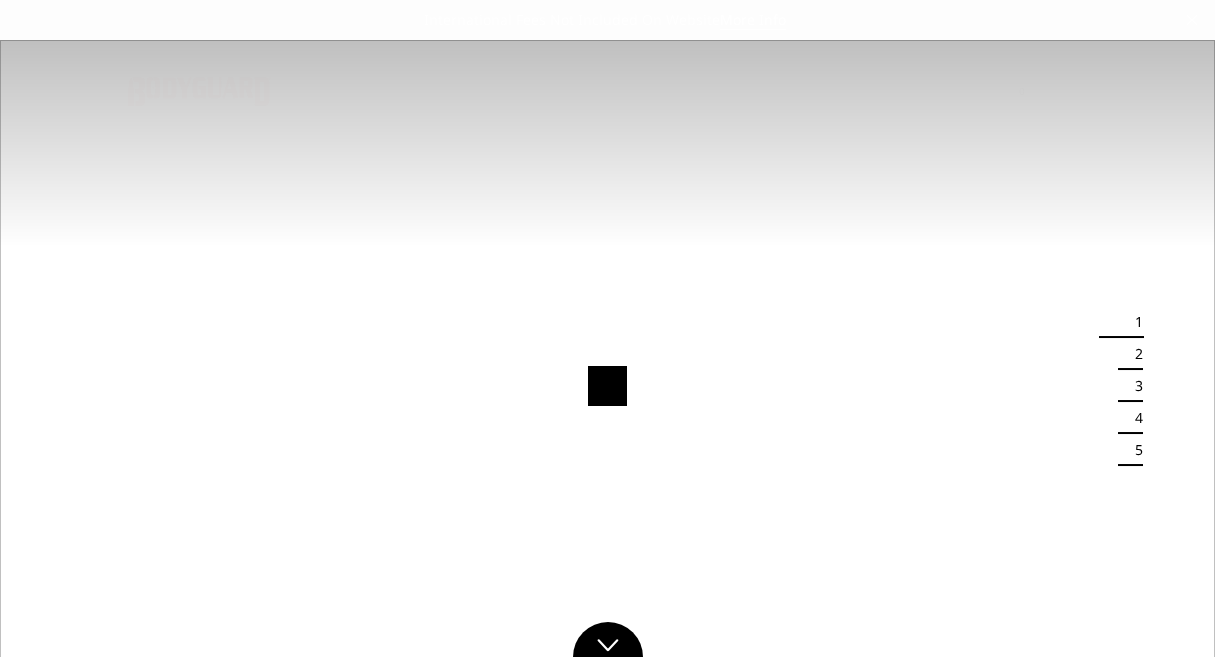 scroll, scrollTop: 0, scrollLeft: 0, axis: both 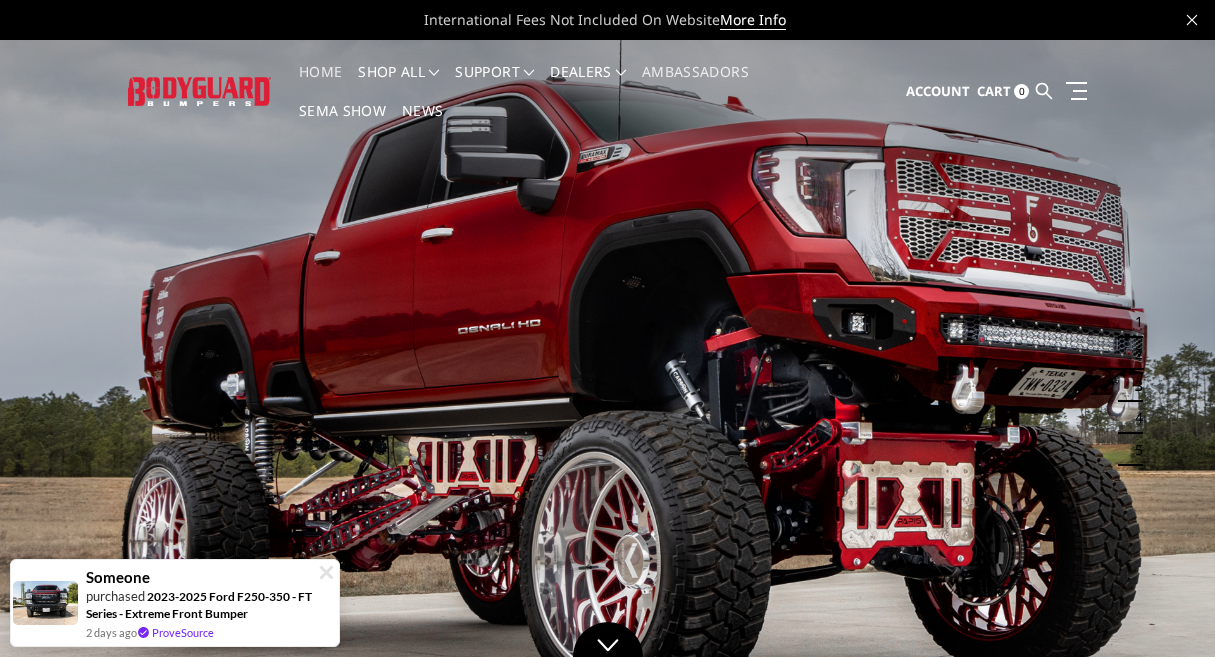 drag, startPoint x: 111, startPoint y: 314, endPoint x: 598, endPoint y: 316, distance: 487.00412 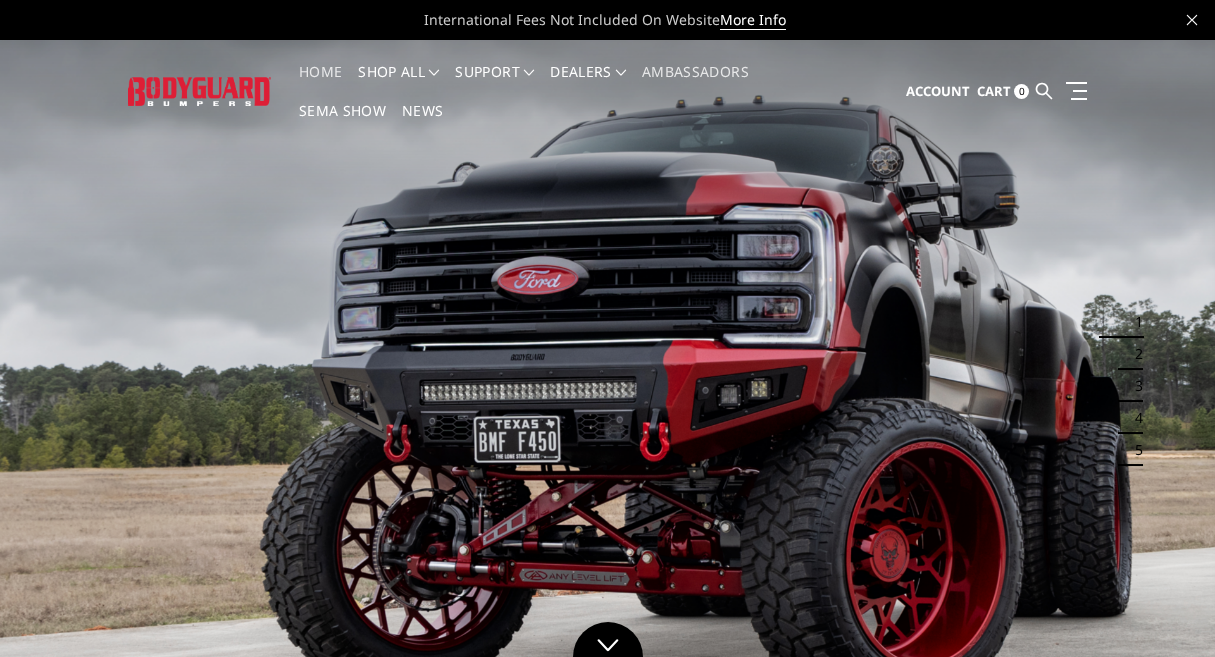 drag, startPoint x: 446, startPoint y: 272, endPoint x: 399, endPoint y: 271, distance: 47.010635 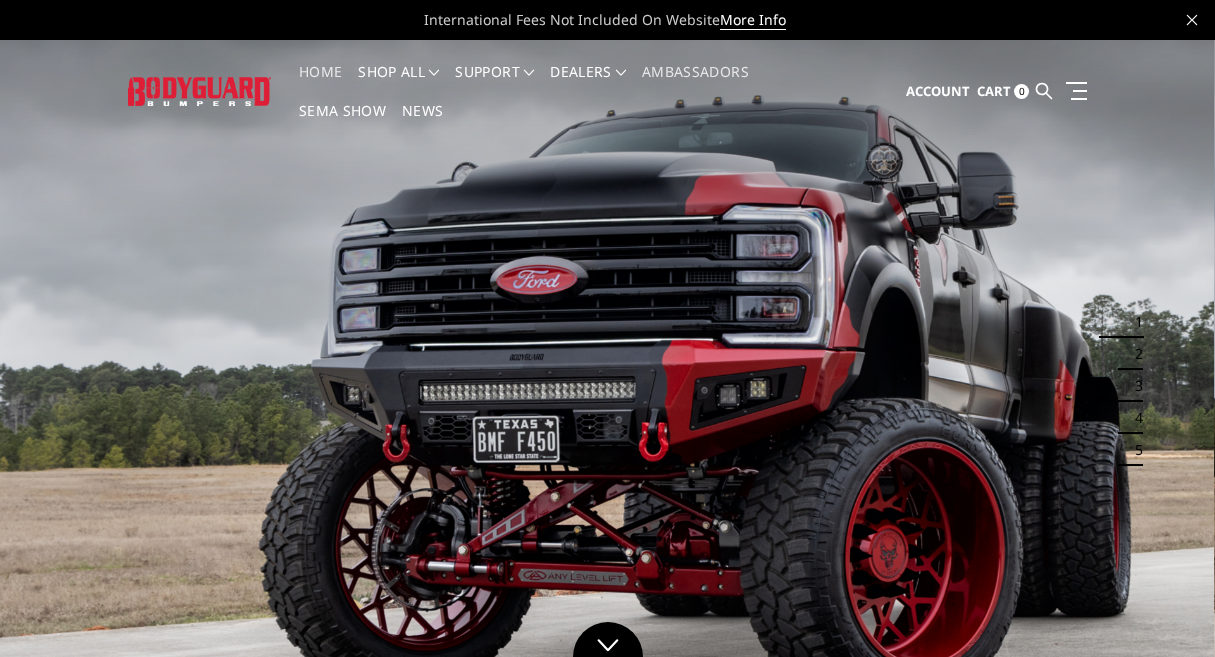 drag, startPoint x: 606, startPoint y: 291, endPoint x: 226, endPoint y: 186, distance: 394.23978 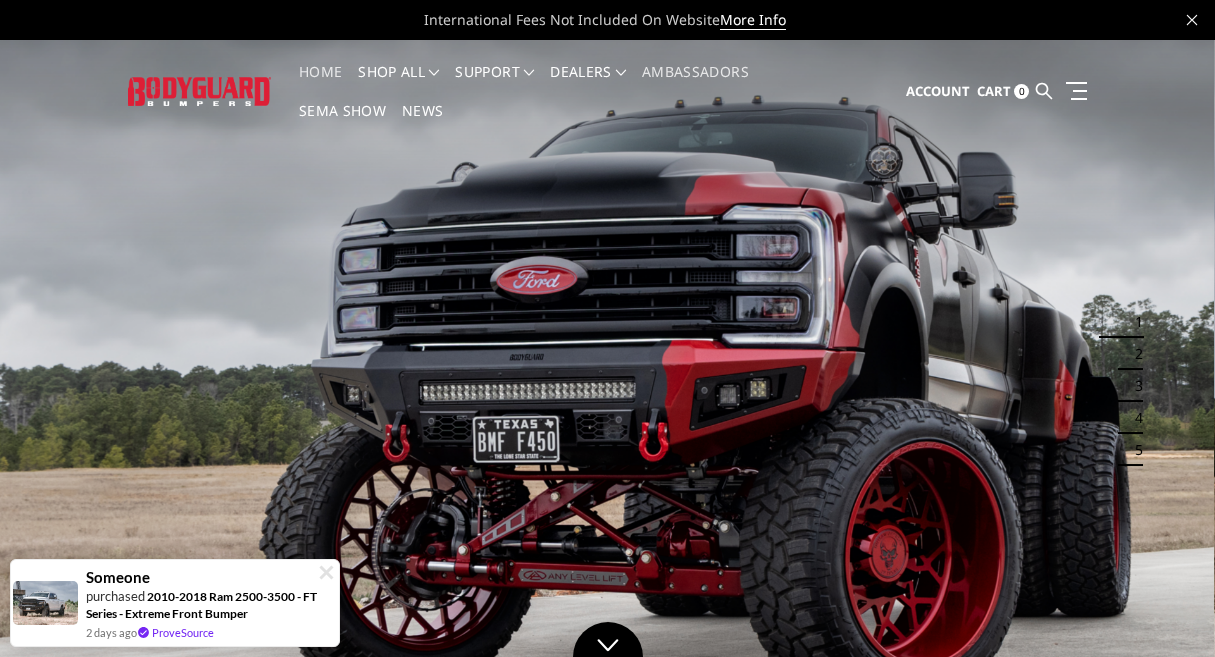 drag, startPoint x: 179, startPoint y: 234, endPoint x: 57, endPoint y: 227, distance: 122.20065 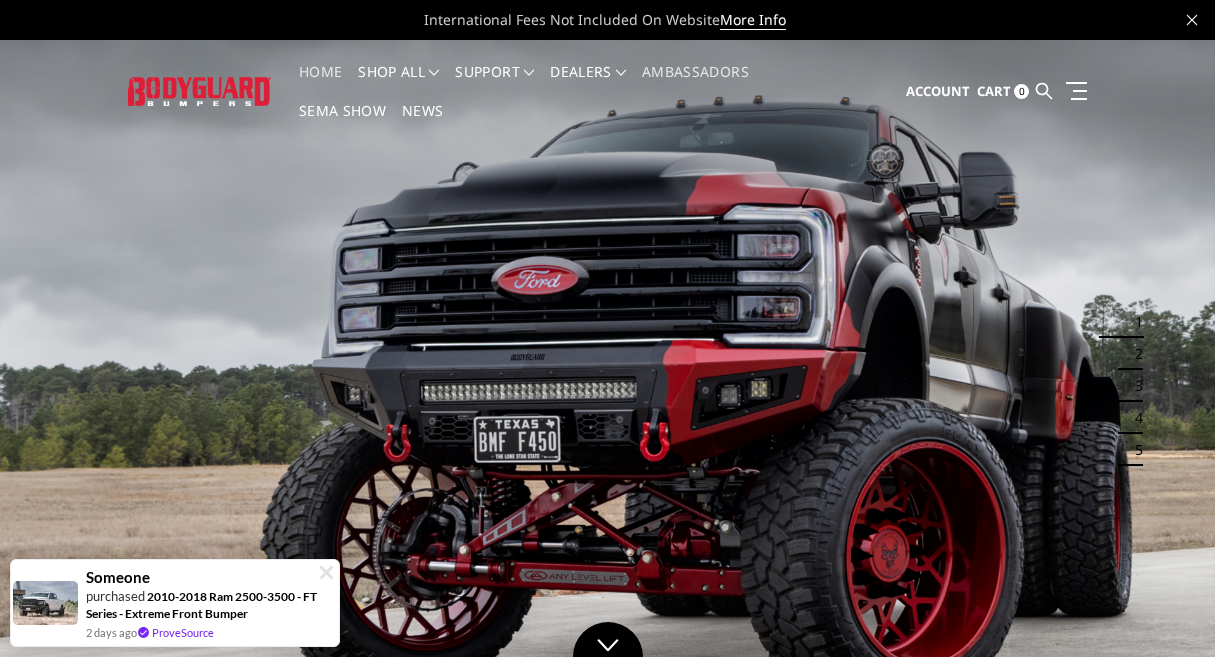 click on "2" at bounding box center [1133, 354] 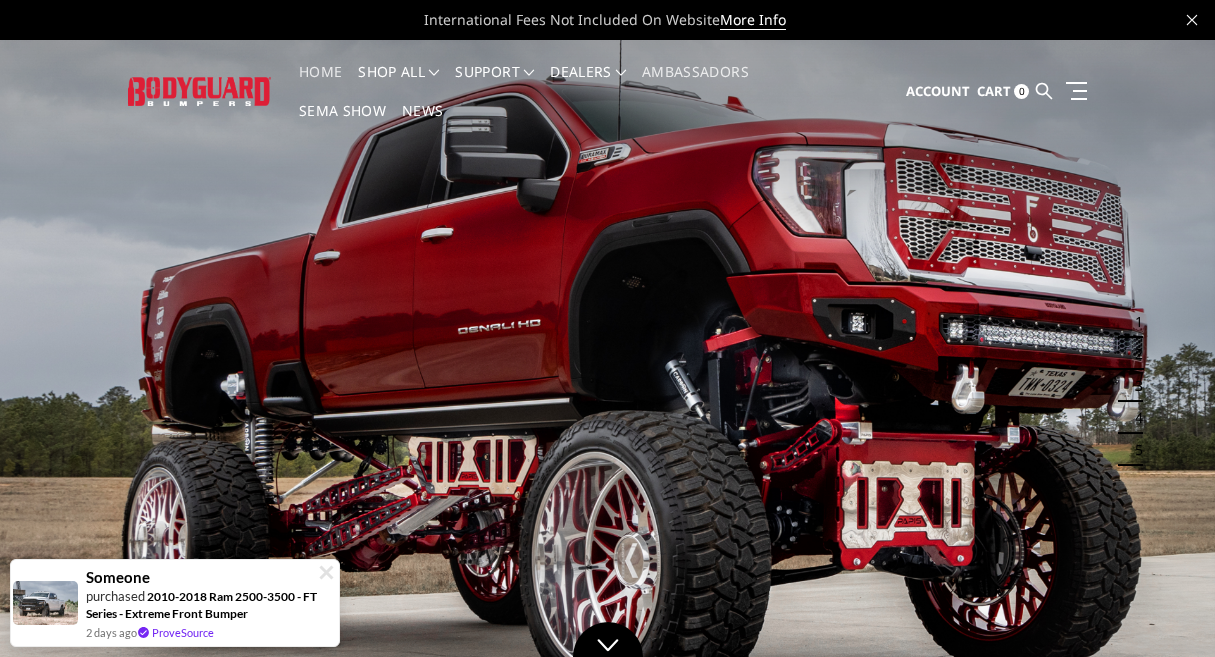 click on "3" at bounding box center (1133, 386) 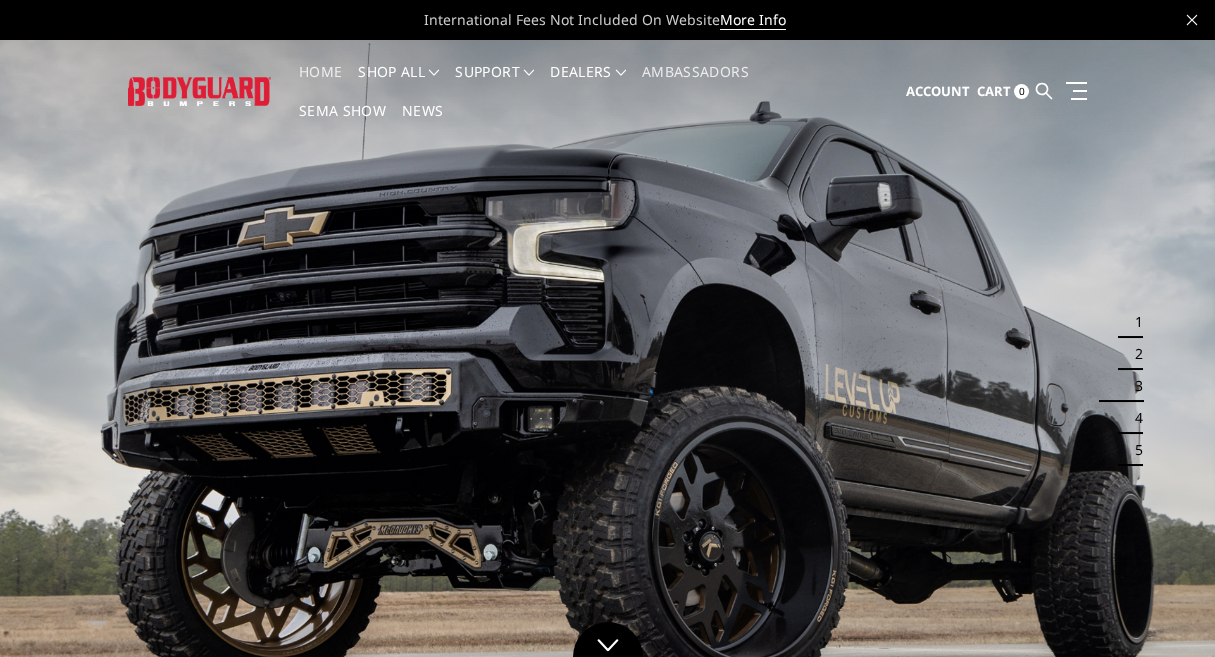 click on "4" at bounding box center [1133, 418] 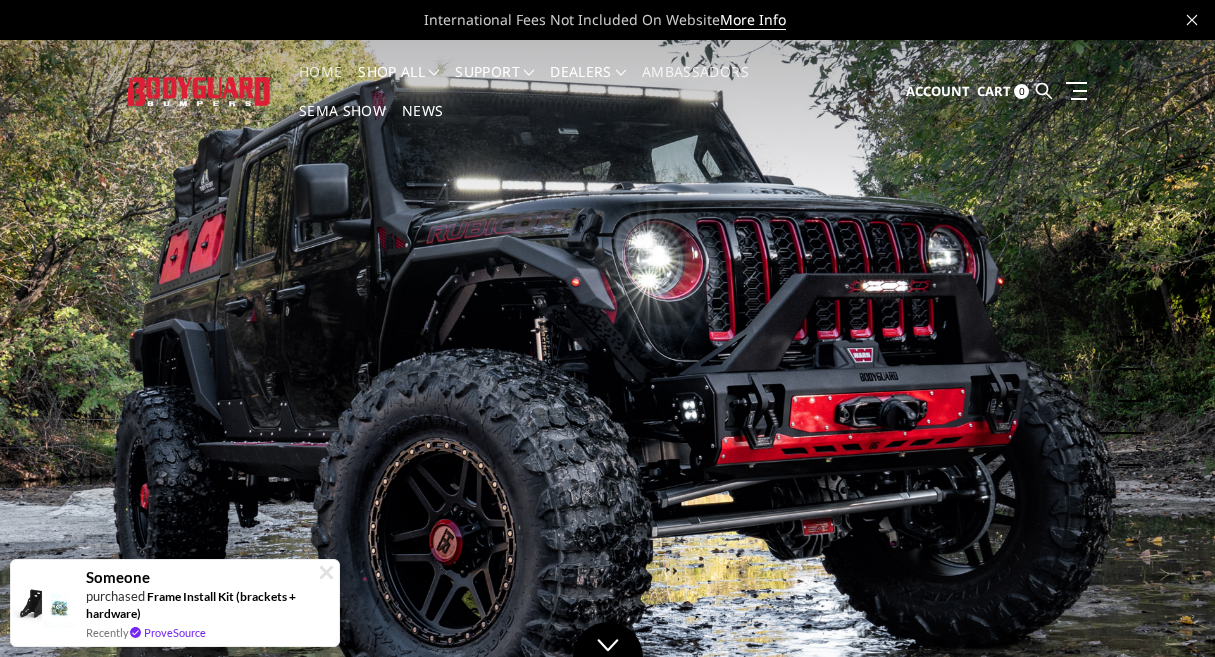 click on "5" at bounding box center [1133, 450] 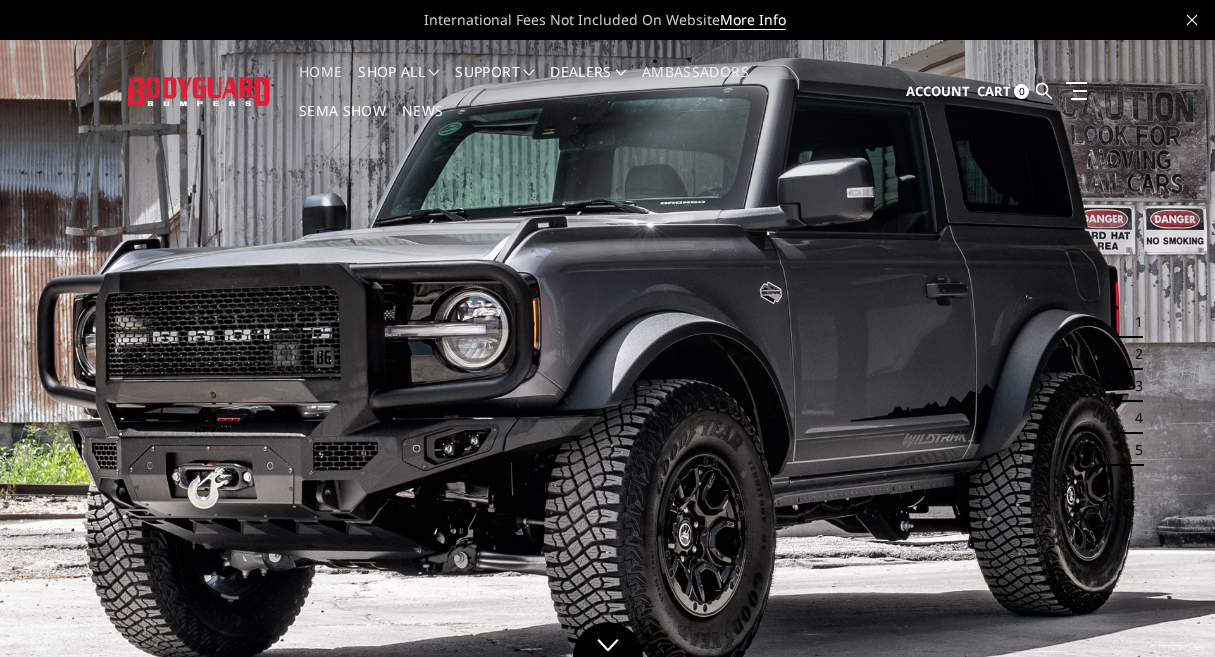 click at bounding box center (607, 381) 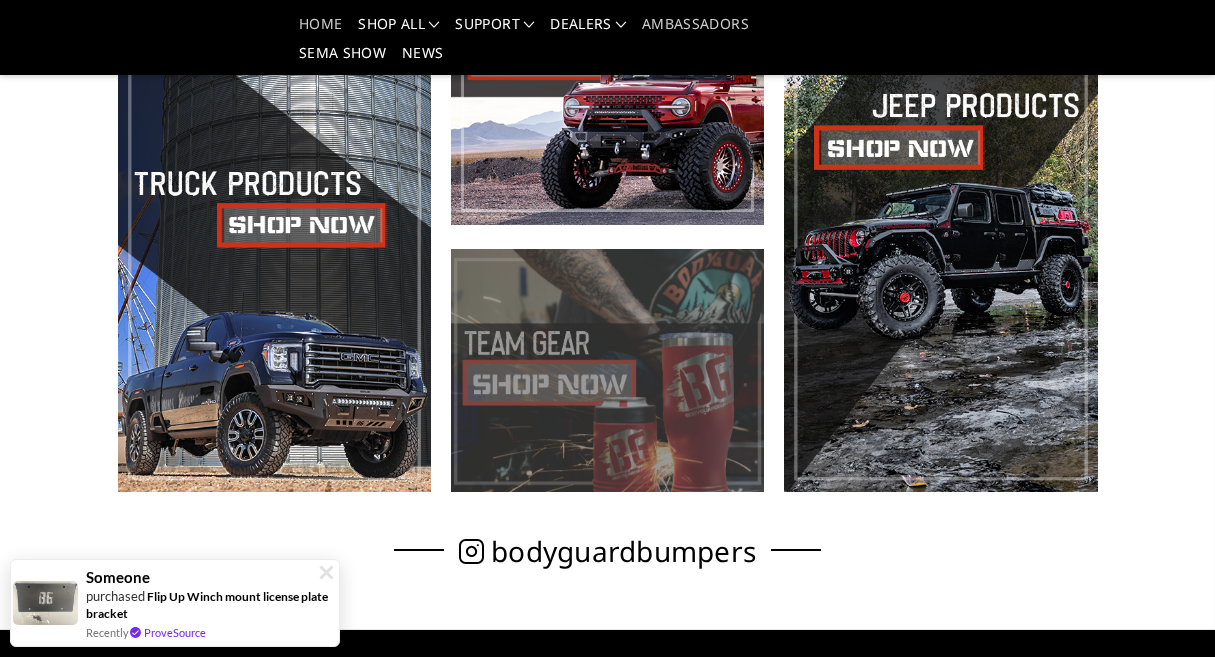 scroll, scrollTop: 600, scrollLeft: 0, axis: vertical 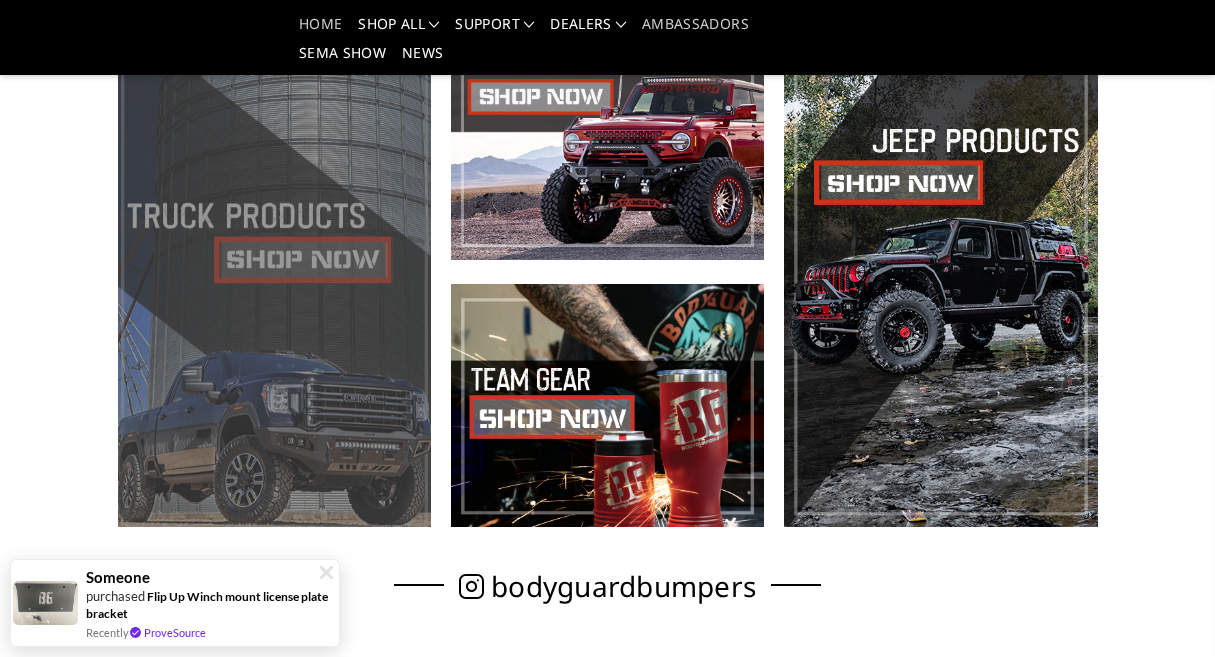 click at bounding box center [274, 272] 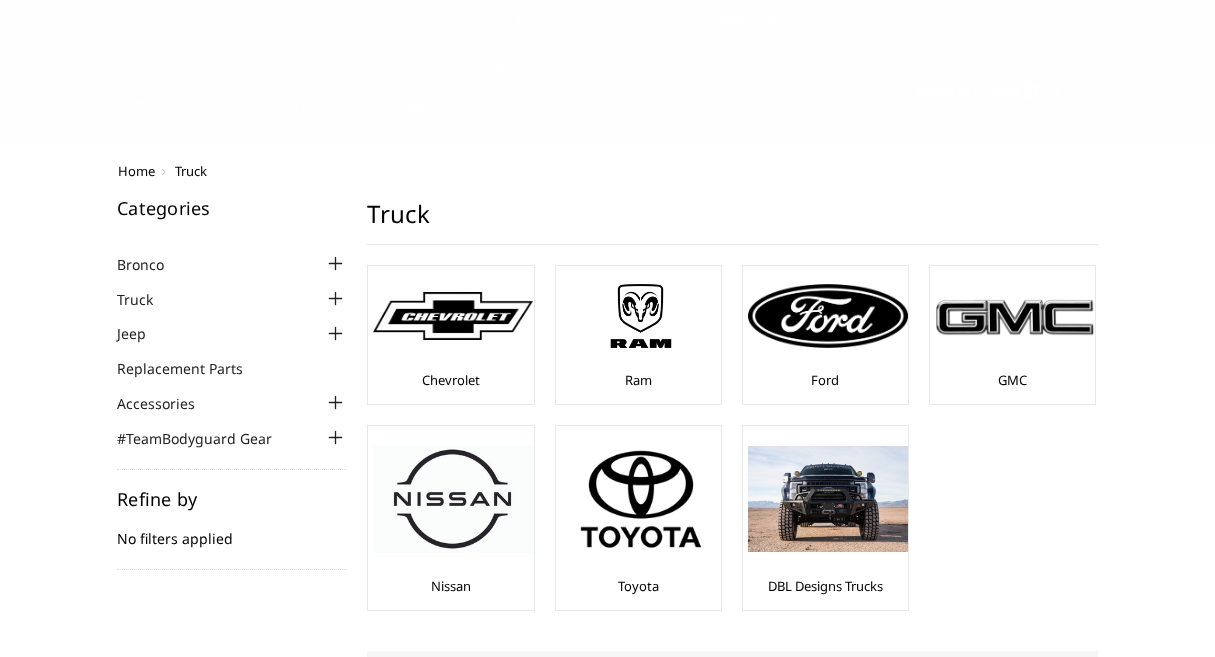 scroll, scrollTop: 0, scrollLeft: 0, axis: both 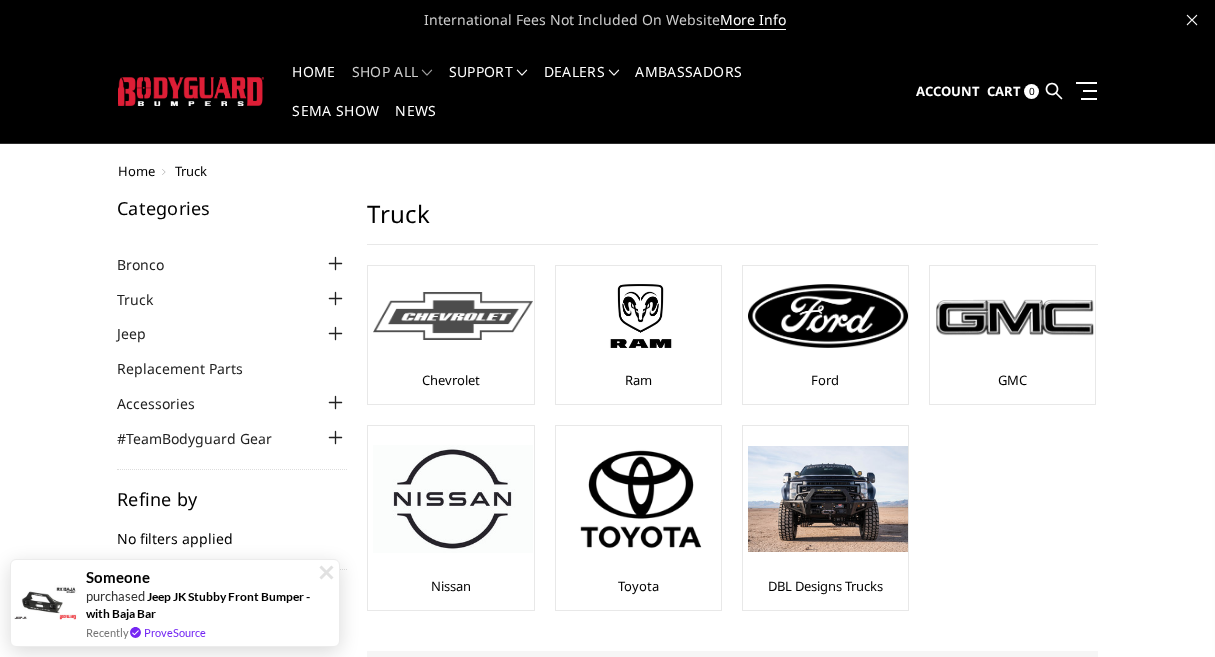 click at bounding box center [453, 316] 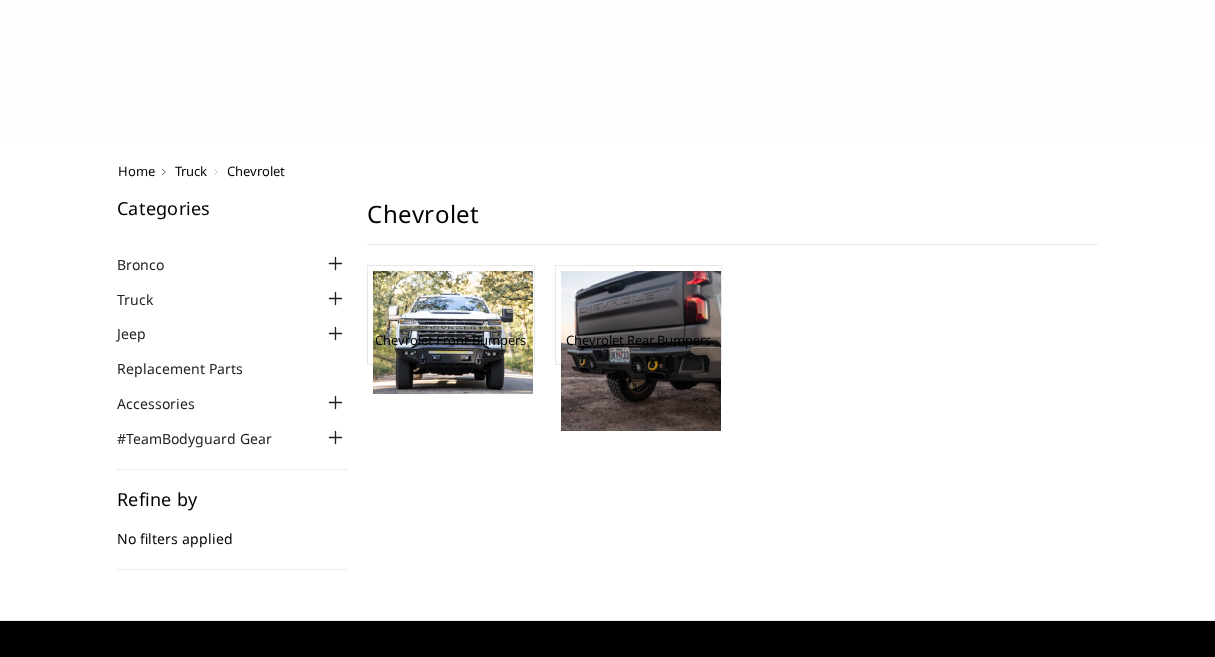 scroll, scrollTop: 0, scrollLeft: 0, axis: both 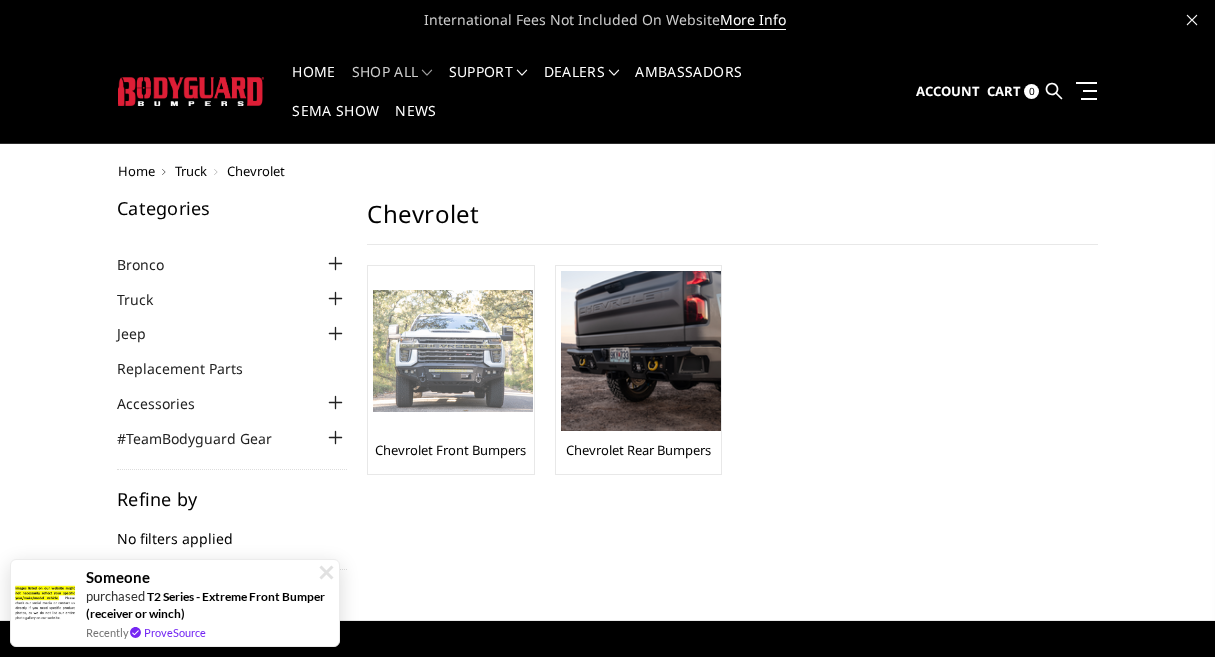 click at bounding box center (453, 351) 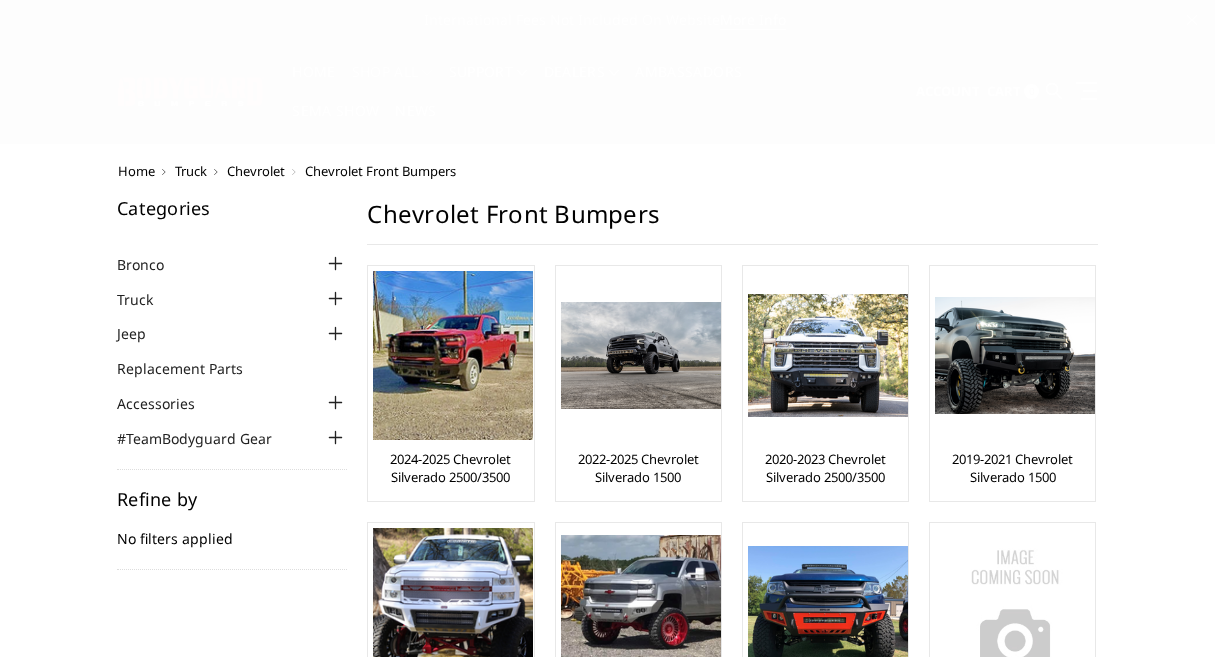 scroll, scrollTop: 0, scrollLeft: 0, axis: both 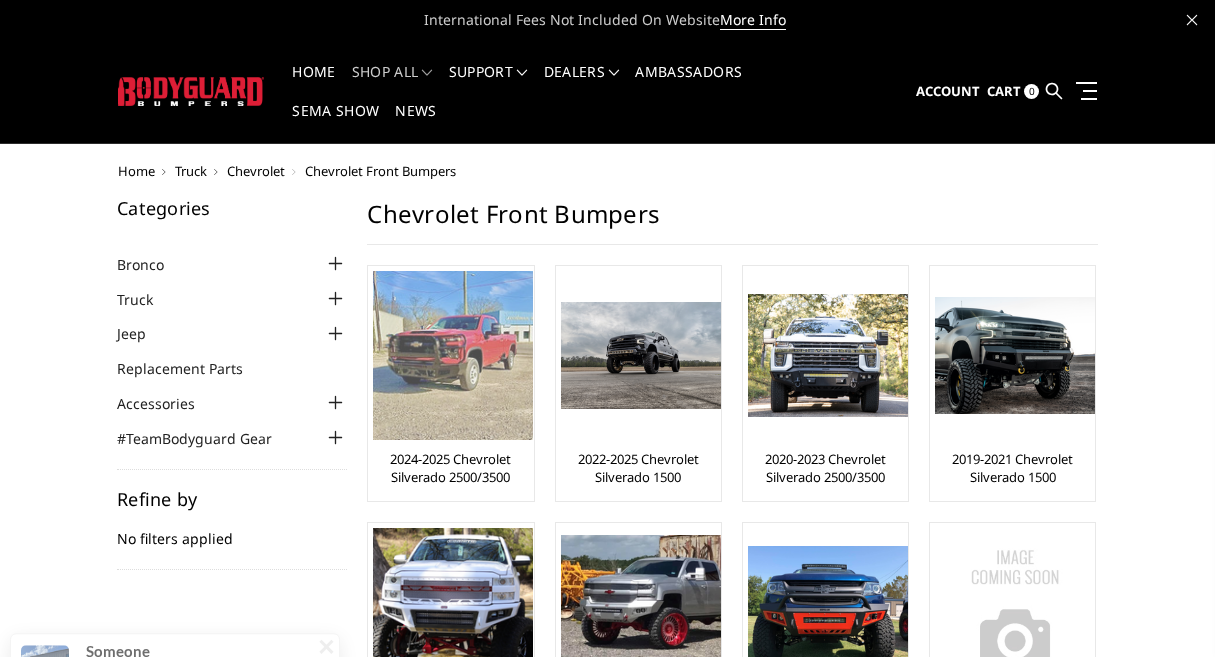click at bounding box center [453, 355] 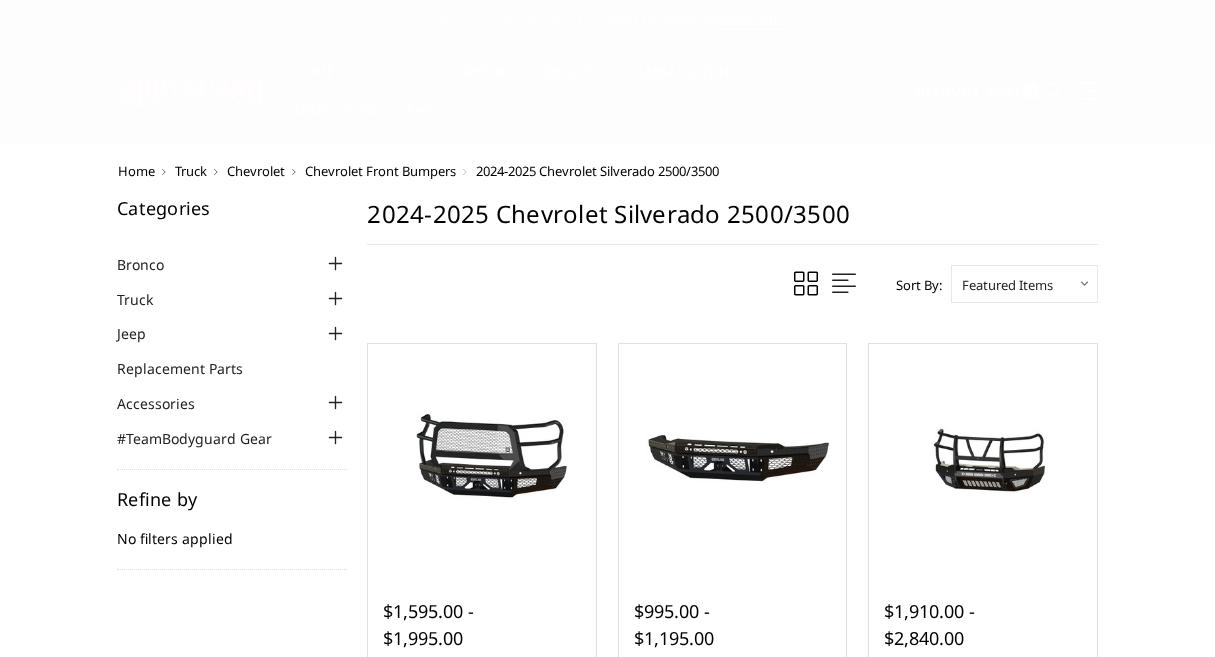 scroll, scrollTop: 0, scrollLeft: 0, axis: both 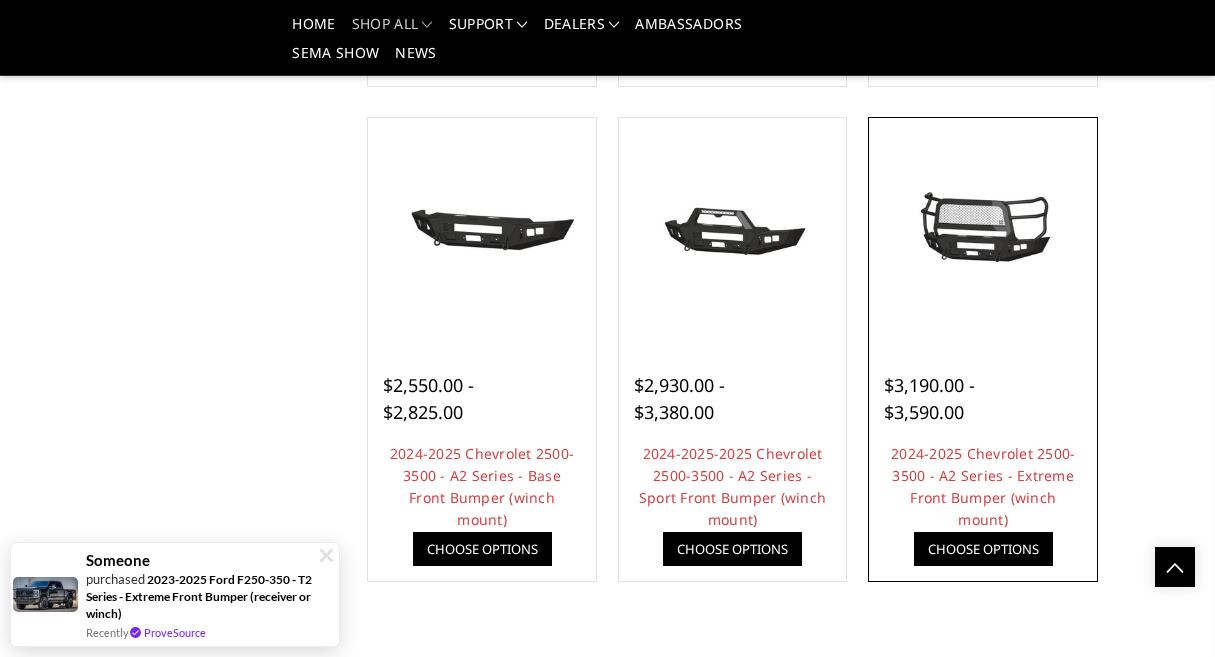 click at bounding box center (983, 232) 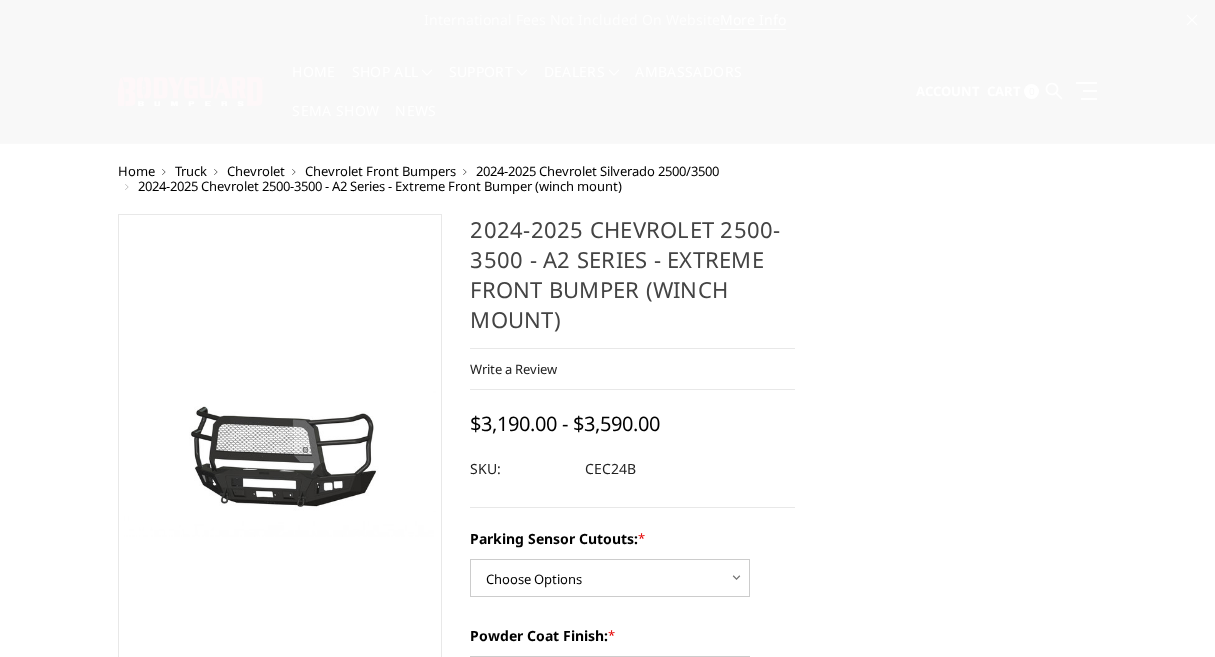scroll, scrollTop: 0, scrollLeft: 0, axis: both 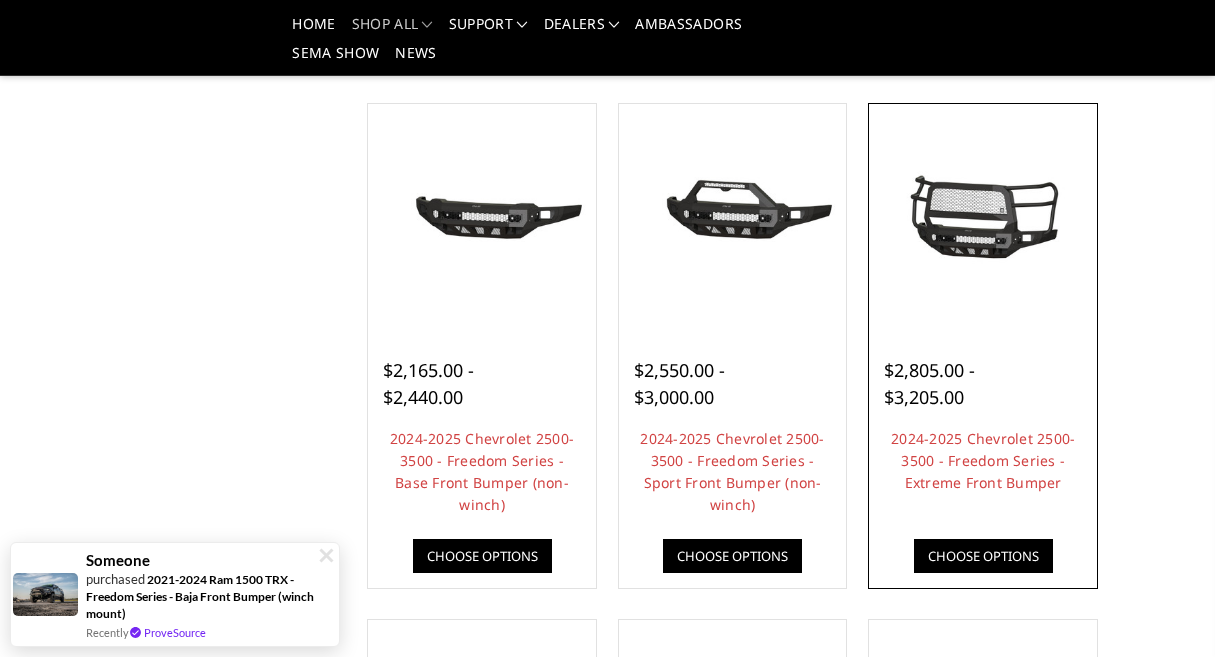 click at bounding box center [983, 217] 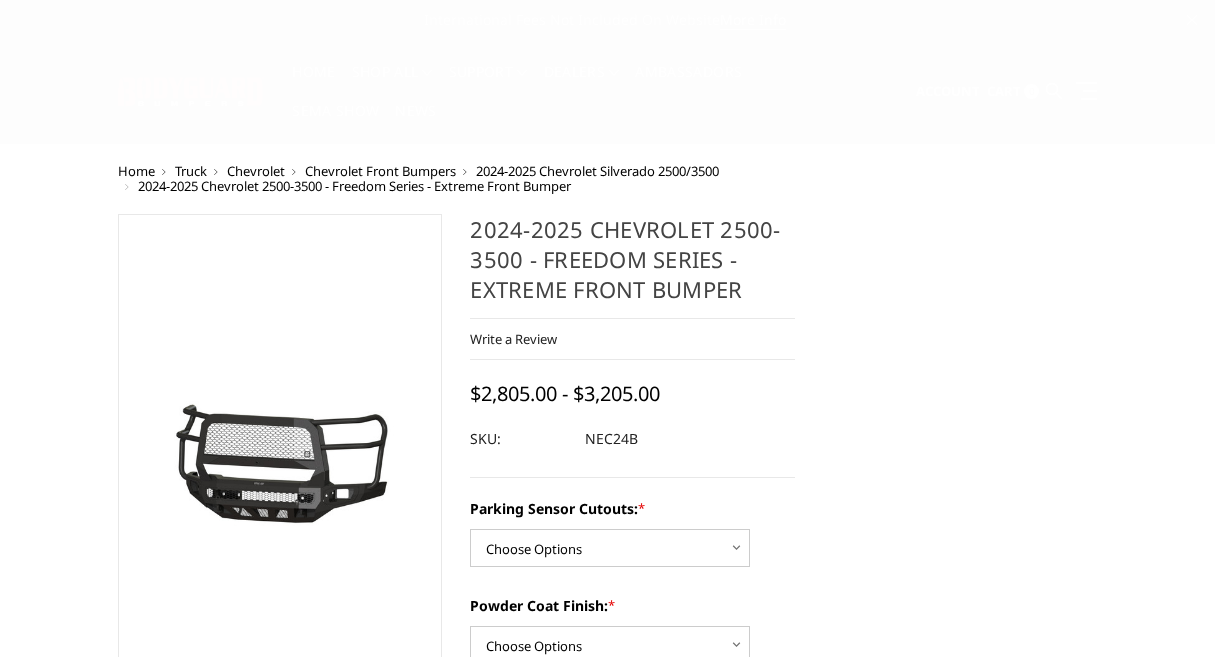 scroll, scrollTop: 0, scrollLeft: 0, axis: both 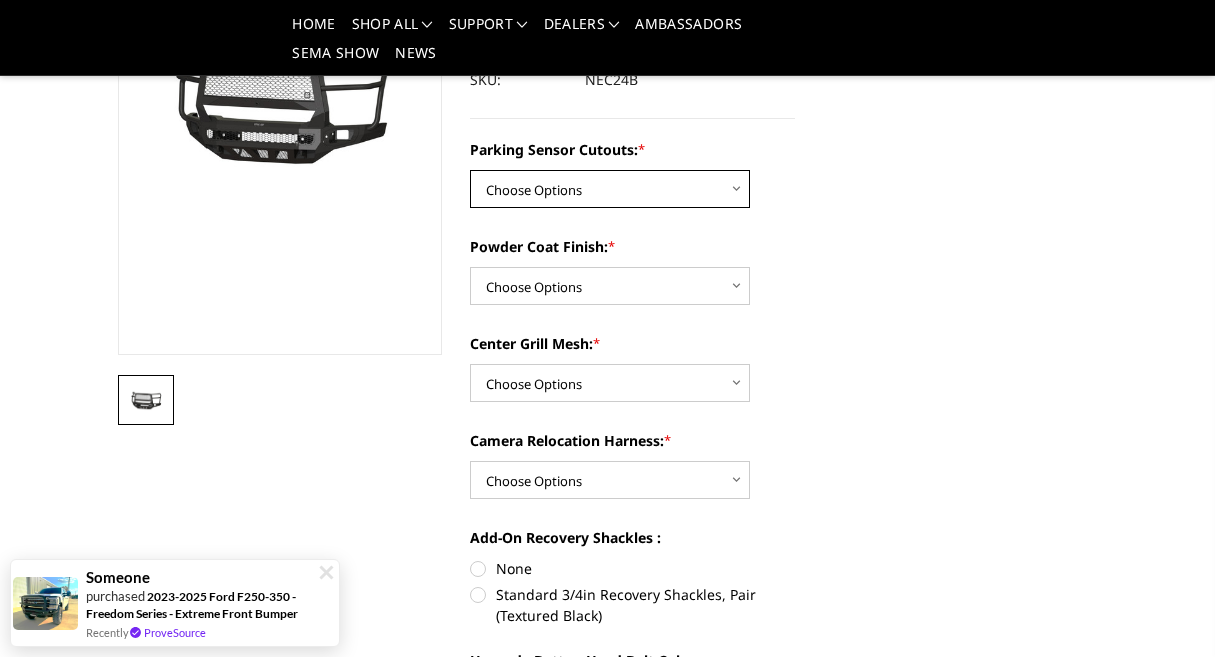 click on "Choose Options
No - Without Parking Sensor Cutouts
Yes - With Parking Sensor Cutouts" at bounding box center [610, 189] 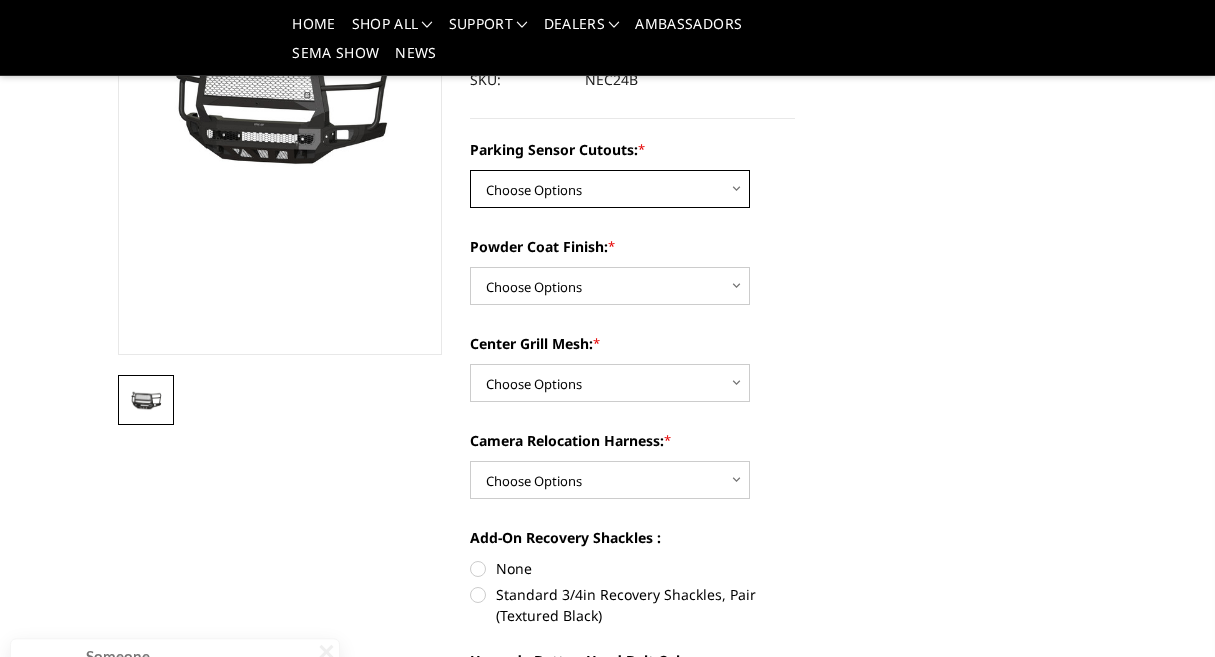 select on "2978" 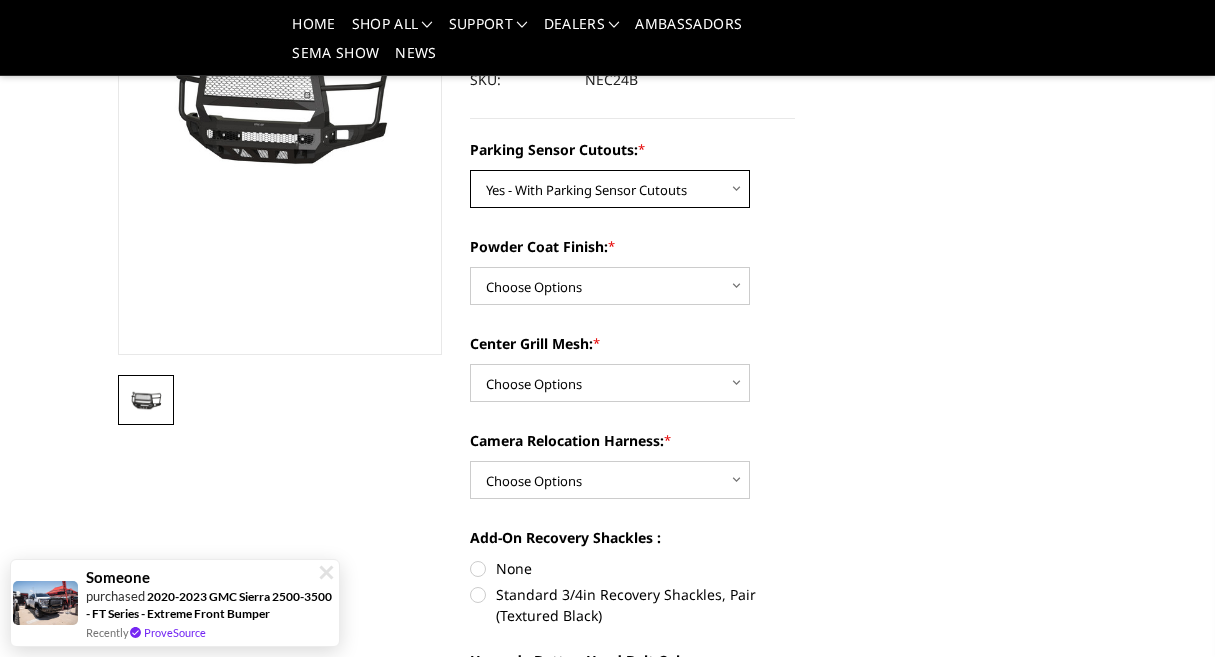 click on "Choose Options
No - Without Parking Sensor Cutouts
Yes - With Parking Sensor Cutouts" at bounding box center [610, 189] 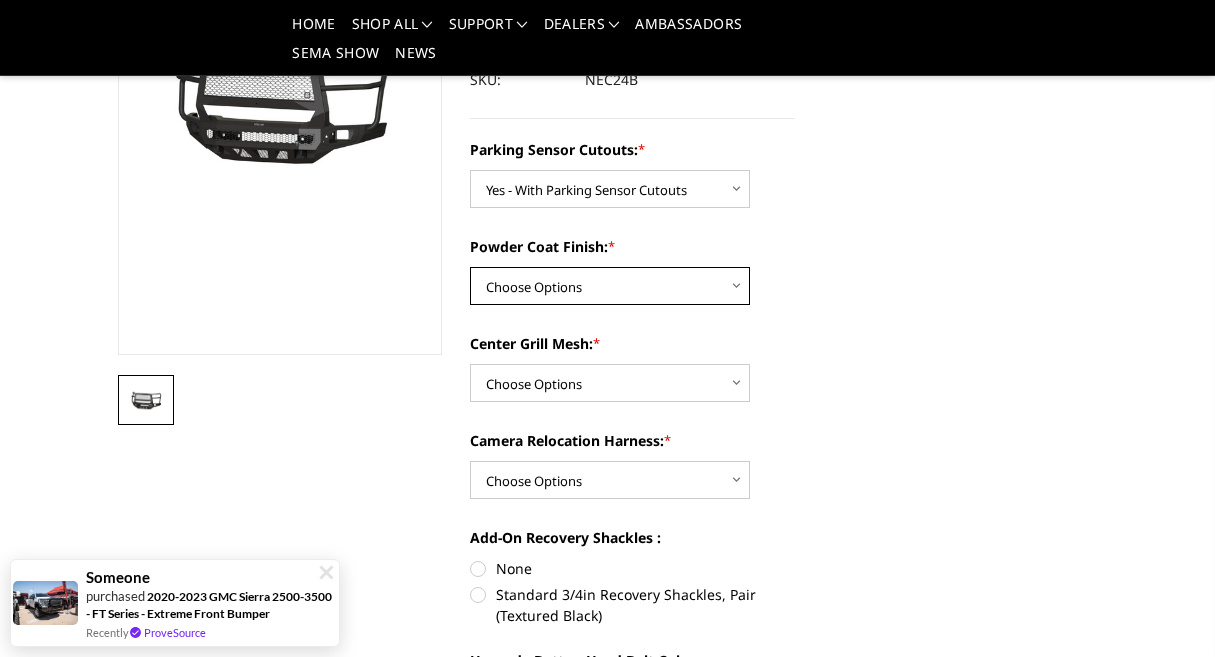 click on "Choose Options
Bare Metal
Texture Black Powder Coat" at bounding box center [610, 286] 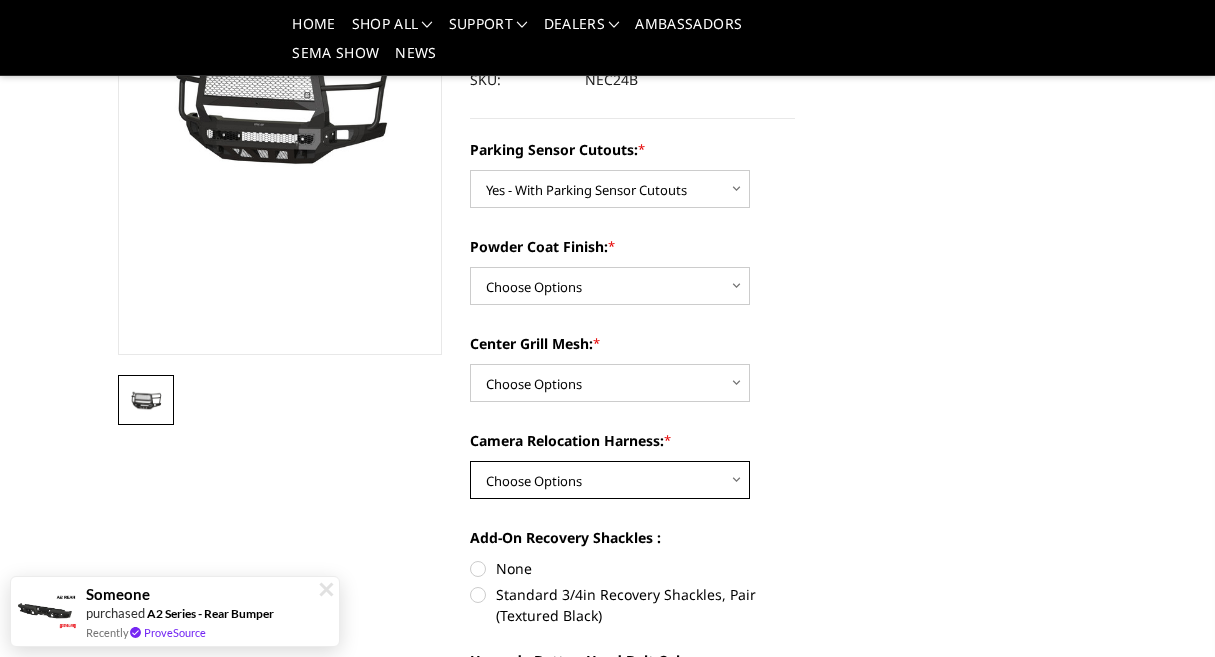 click on "Choose Options
WITH Camera Relocation Harness
WITHOUT Camera Relocation Harness" at bounding box center (610, 480) 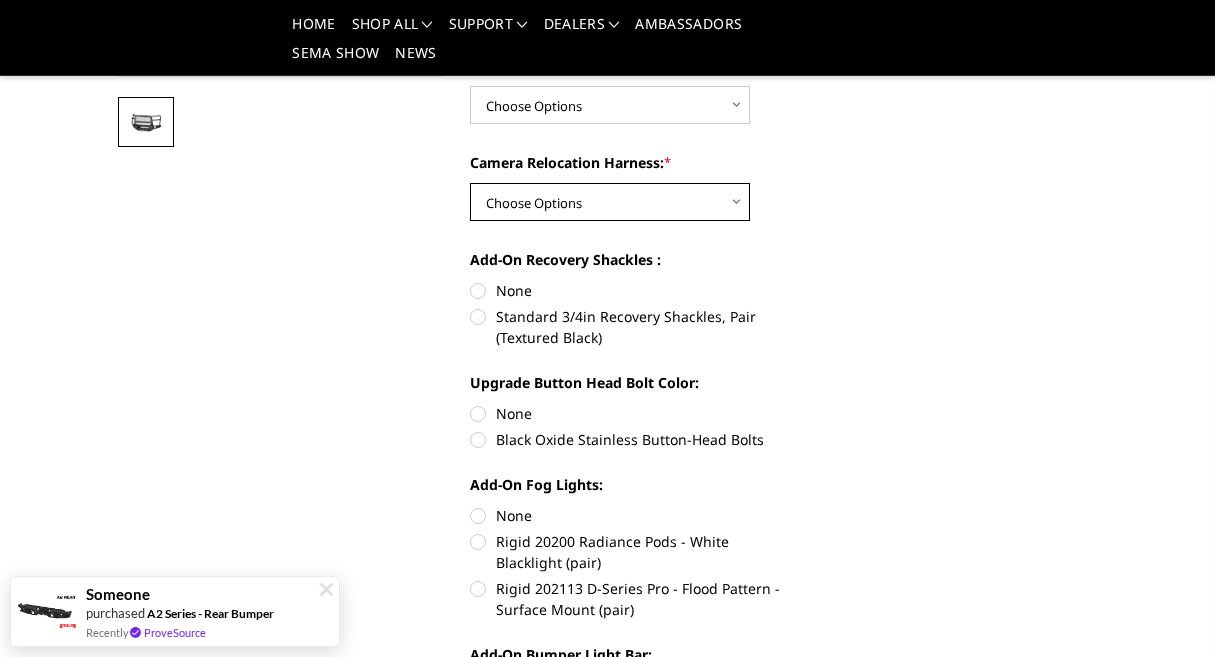 scroll, scrollTop: 600, scrollLeft: 0, axis: vertical 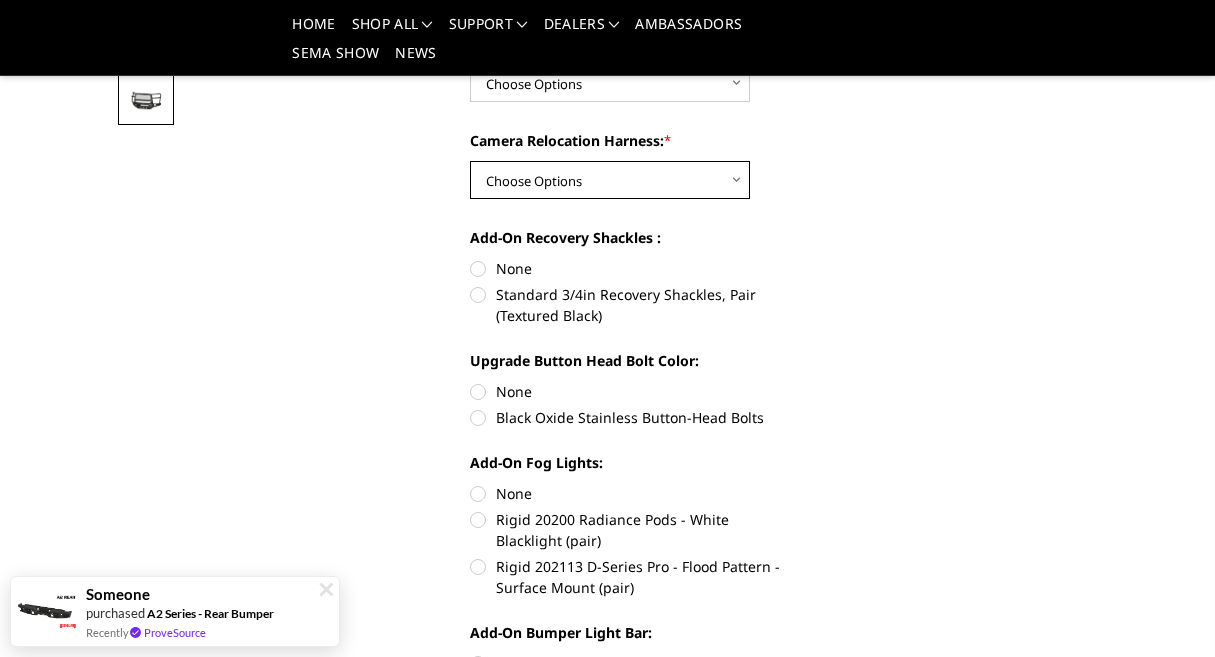 click on "Choose Options
WITH Camera Relocation Harness
WITHOUT Camera Relocation Harness" at bounding box center (610, 180) 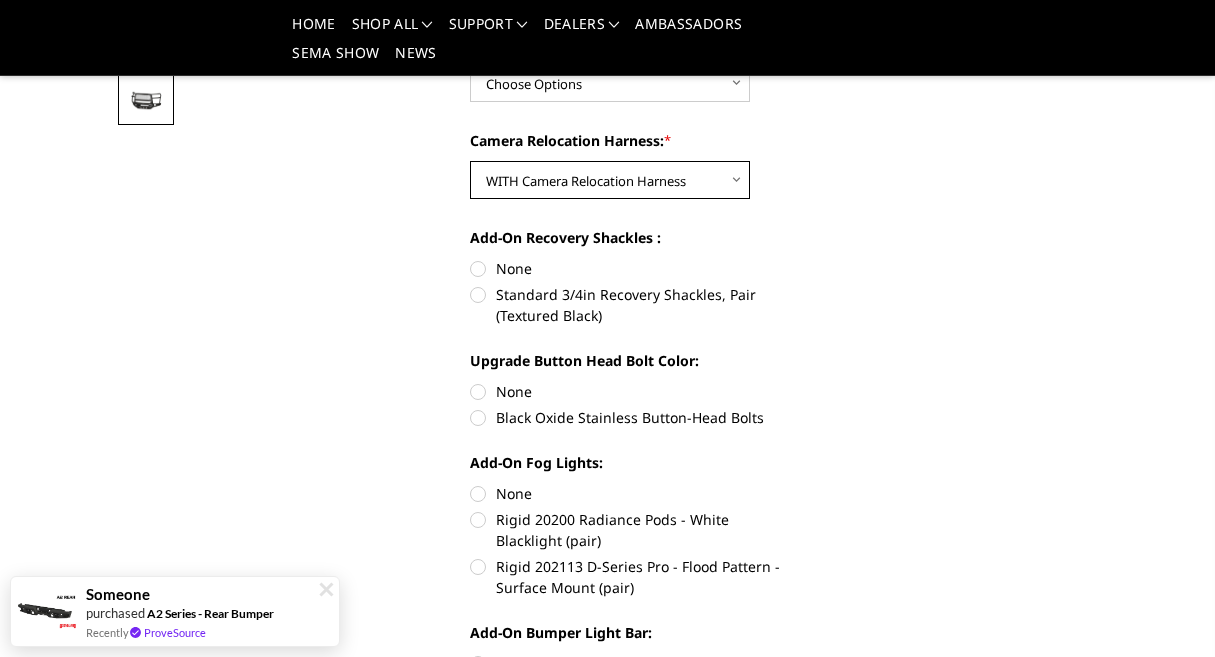click on "Choose Options
WITH Camera Relocation Harness
WITHOUT Camera Relocation Harness" at bounding box center [610, 180] 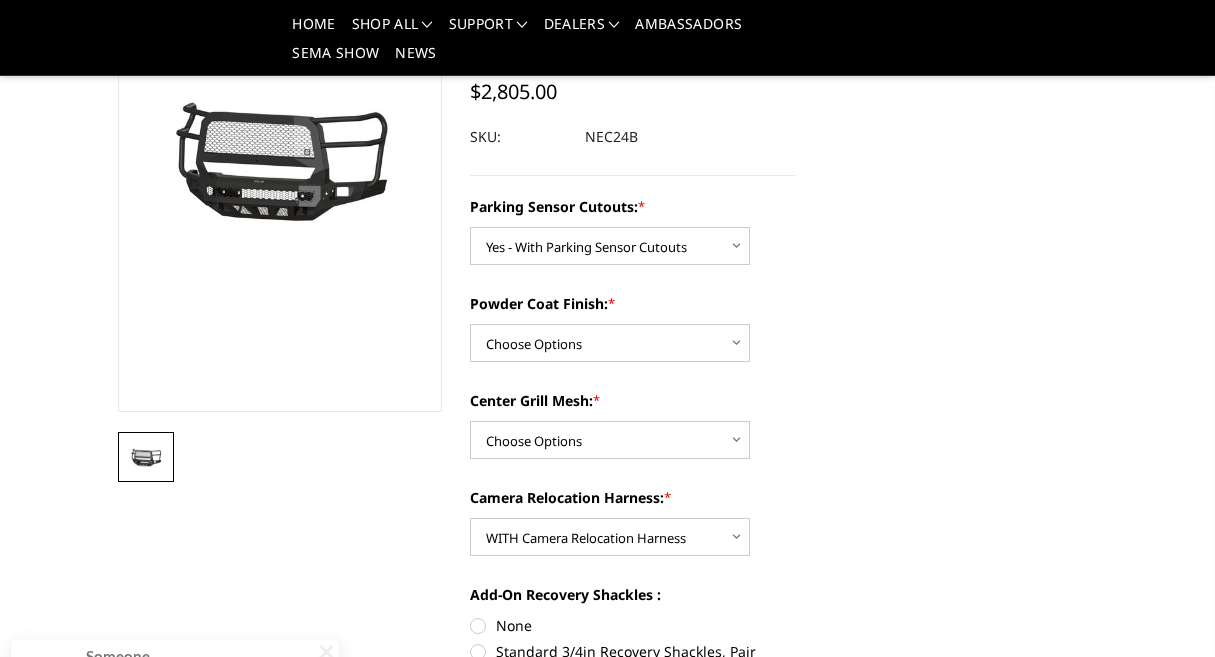 scroll, scrollTop: 300, scrollLeft: 0, axis: vertical 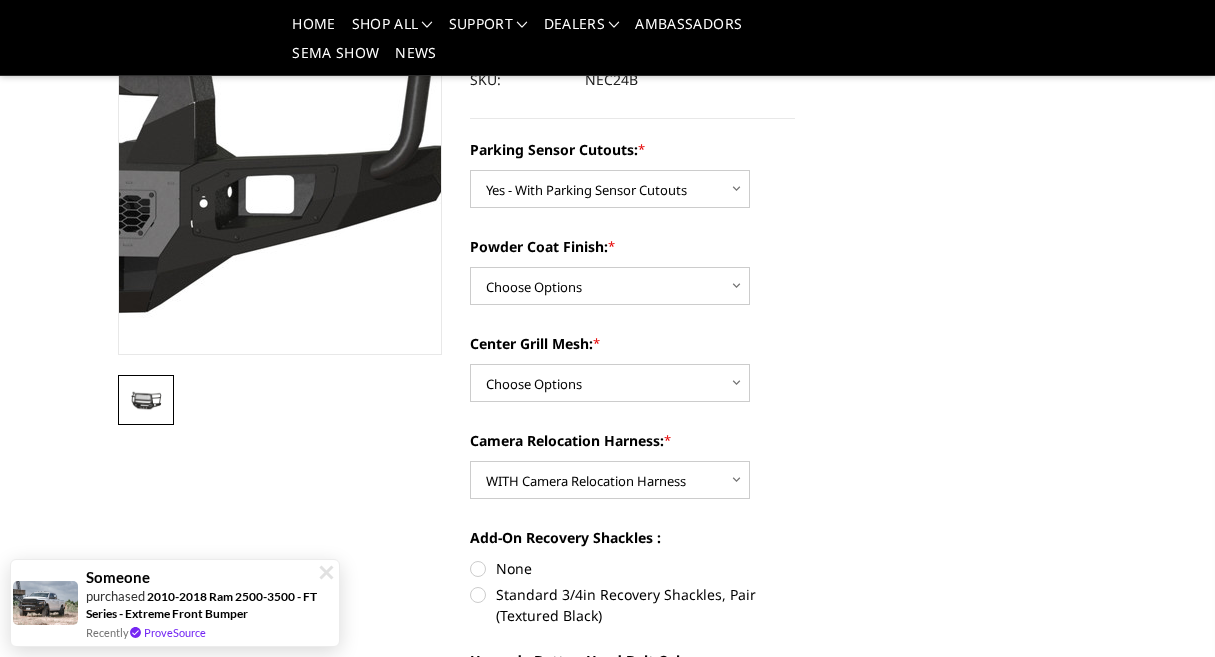 click at bounding box center (13, 73) 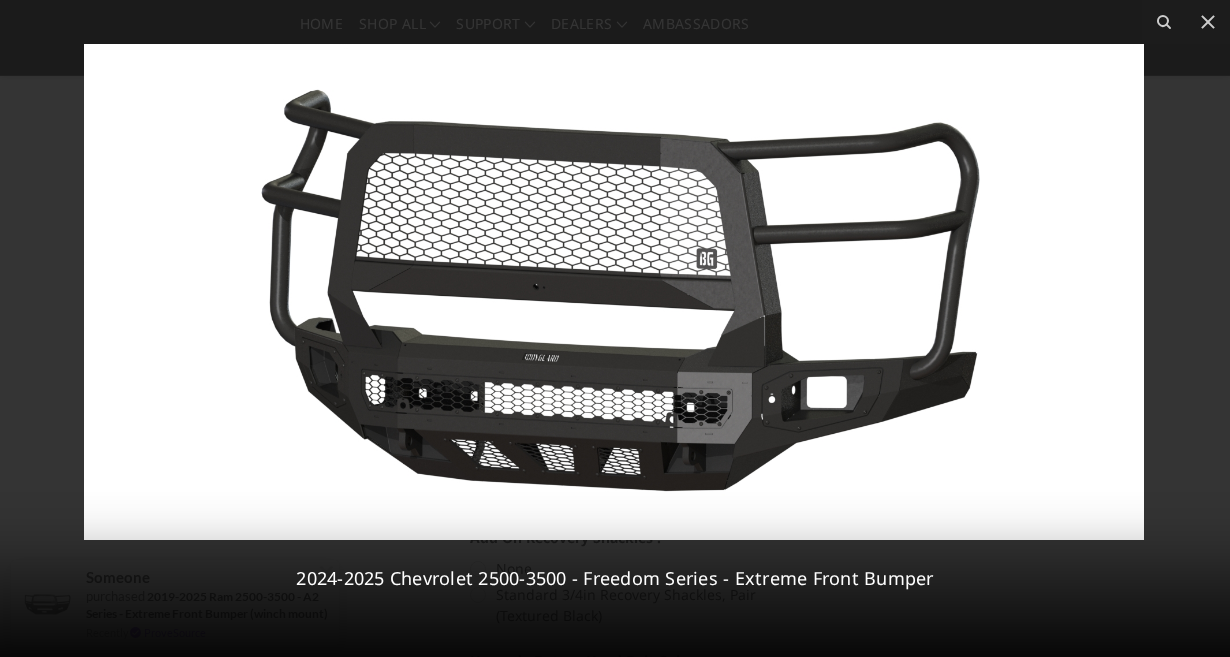 click at bounding box center (614, 292) 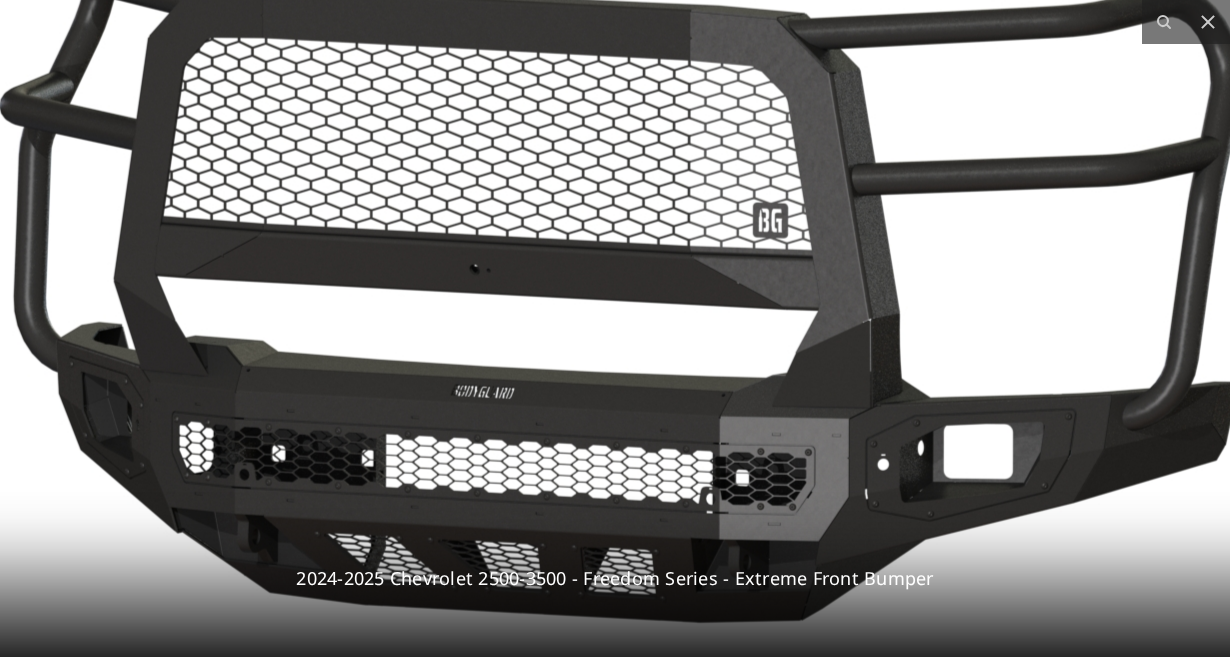 drag, startPoint x: 275, startPoint y: 388, endPoint x: 430, endPoint y: 369, distance: 156.16017 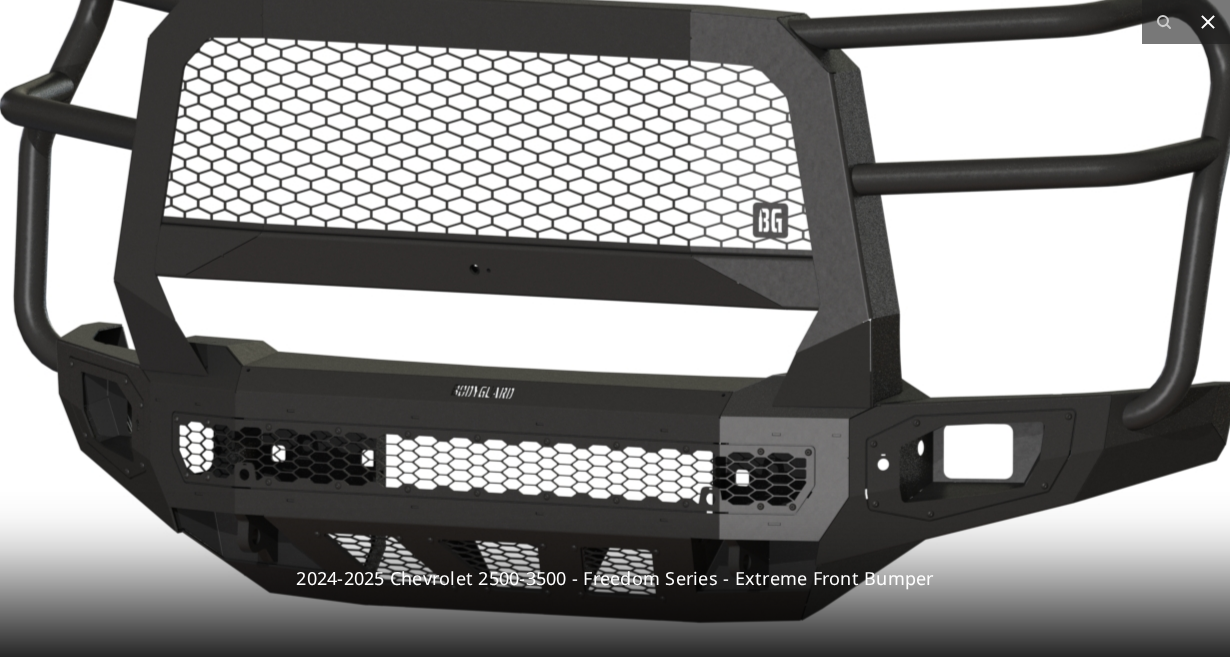 click 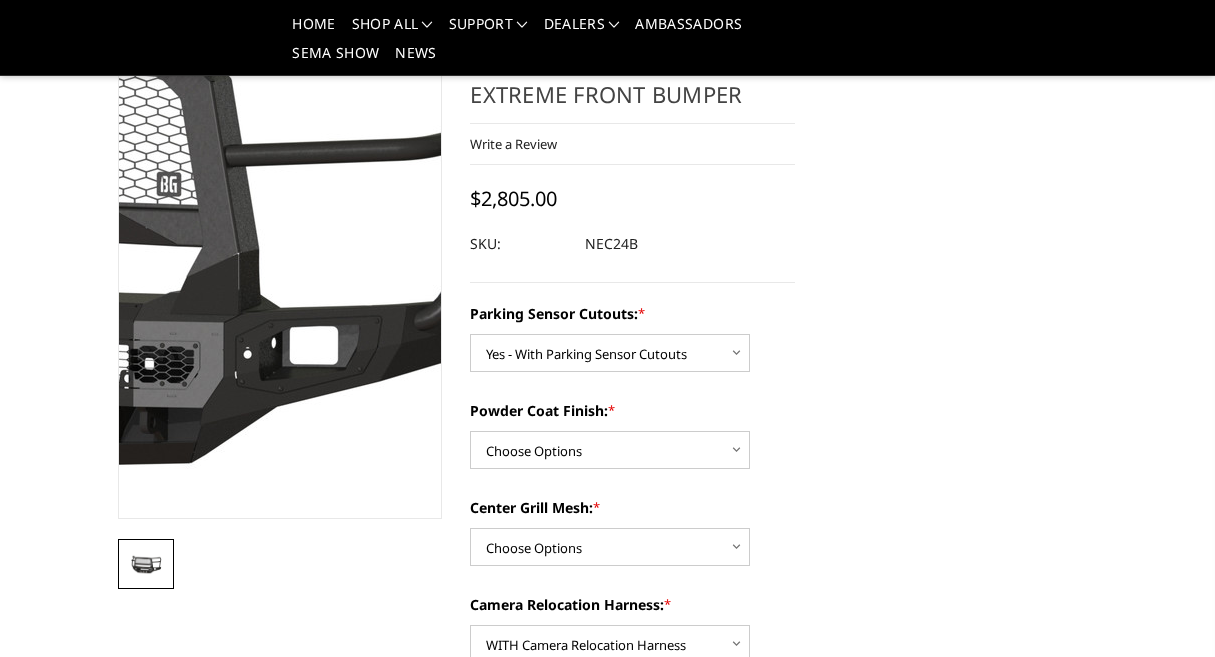 scroll, scrollTop: 100, scrollLeft: 0, axis: vertical 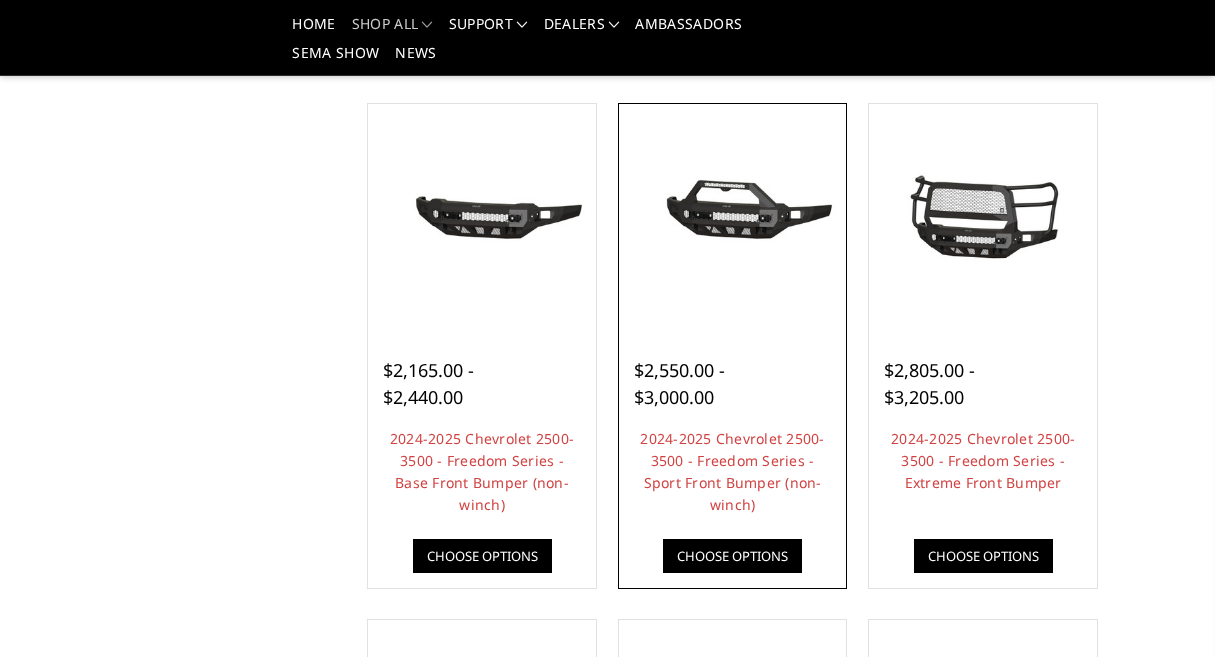 click at bounding box center (733, 217) 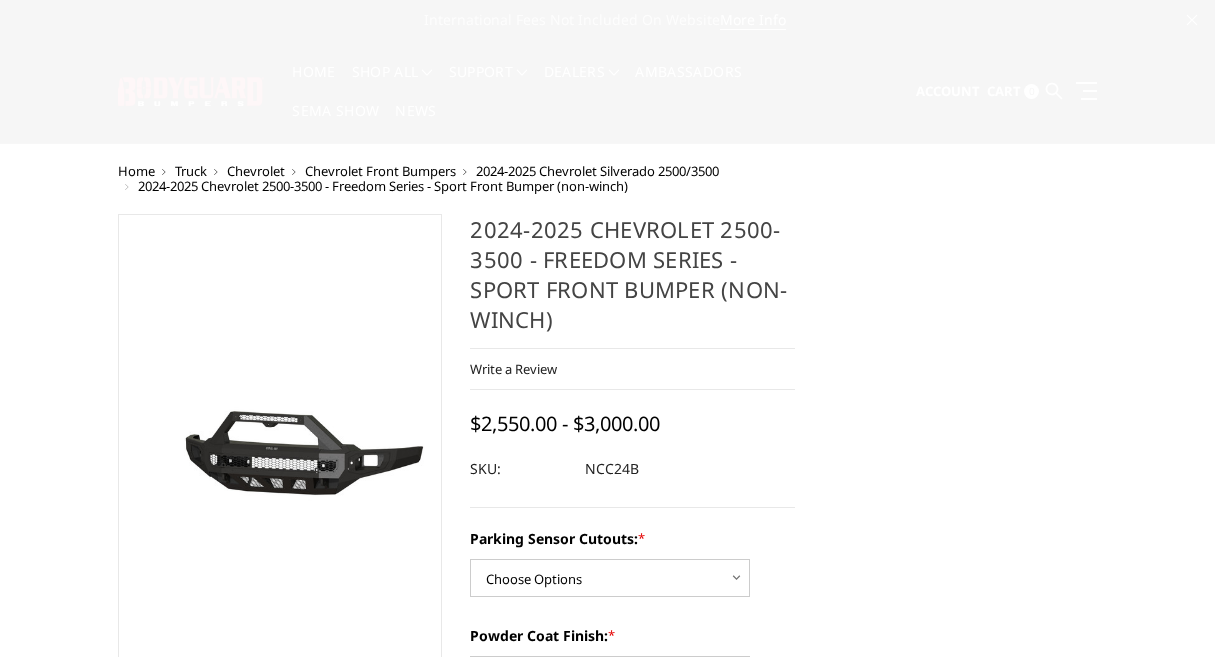 scroll, scrollTop: 0, scrollLeft: 0, axis: both 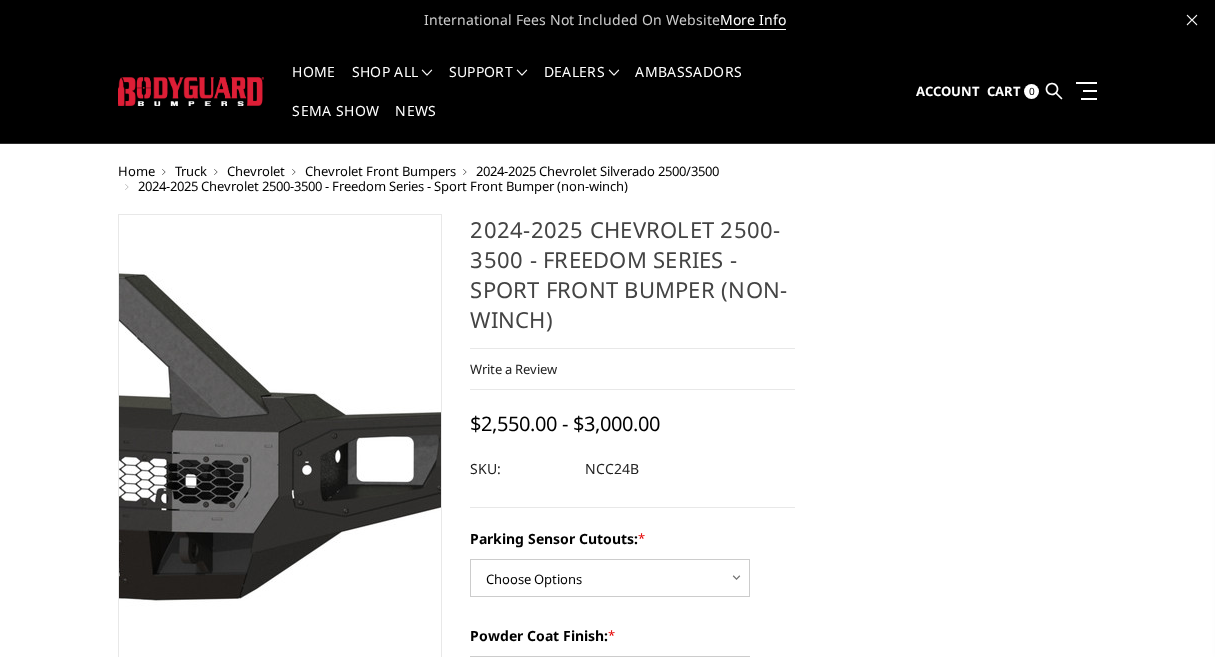 click at bounding box center (13, 474) 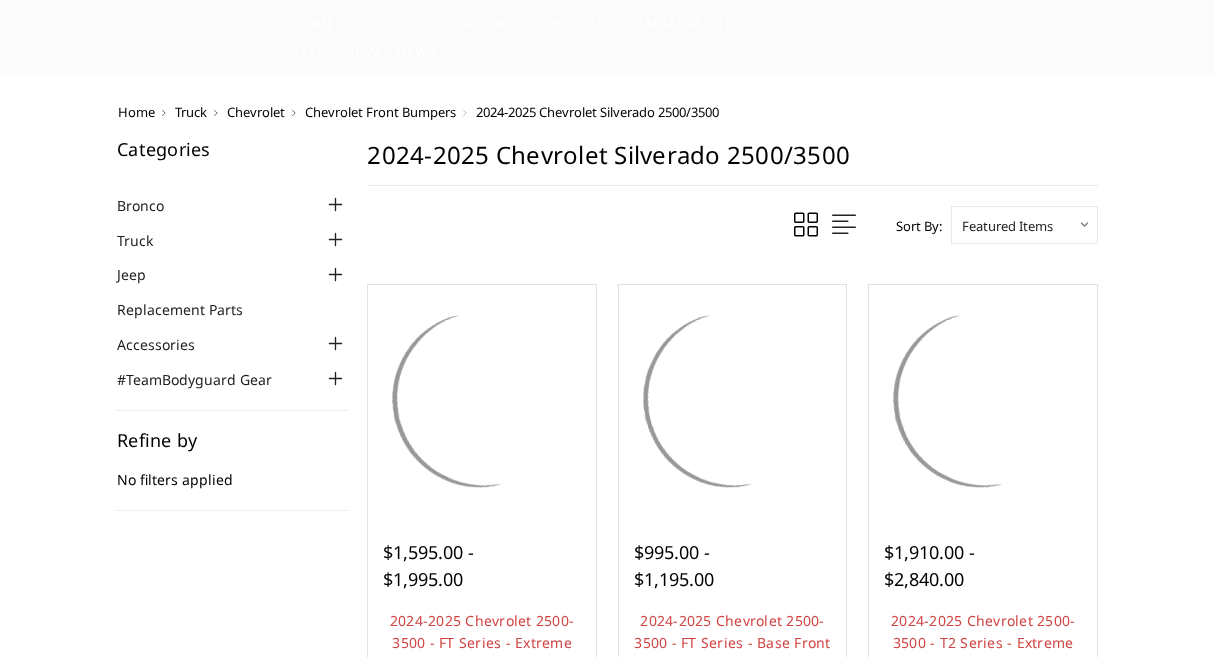 scroll, scrollTop: 698, scrollLeft: 0, axis: vertical 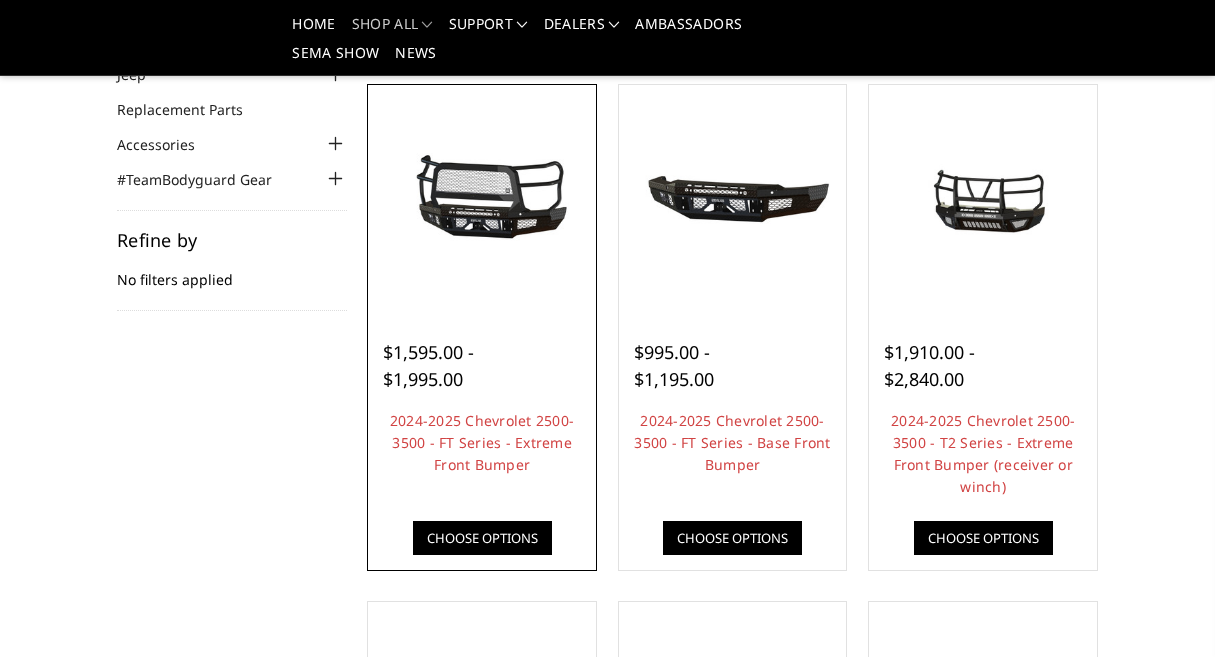 click at bounding box center [482, 199] 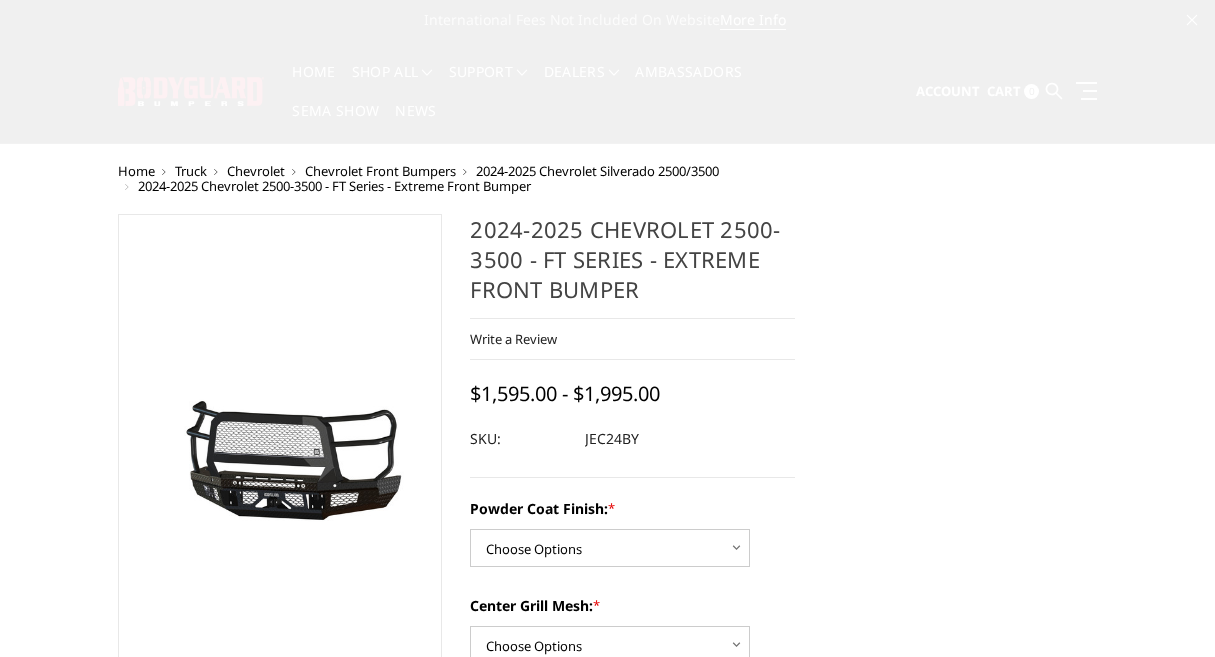 scroll, scrollTop: 0, scrollLeft: 0, axis: both 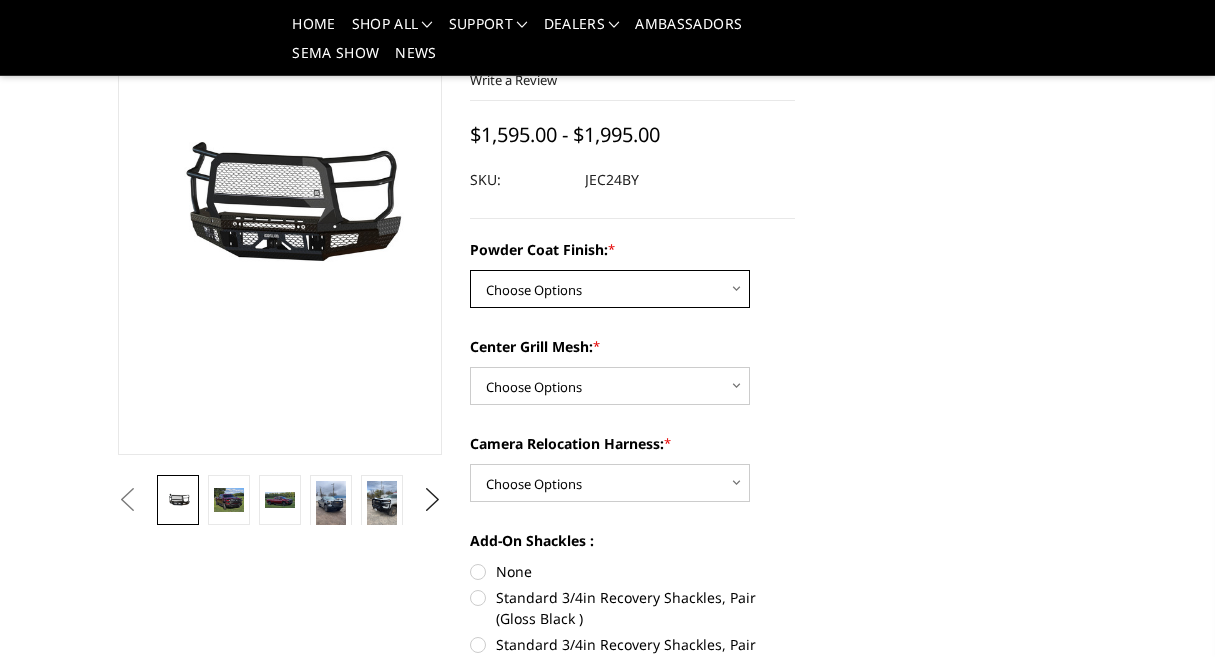 click on "Choose Options
Bare Metal
Gloss Black Powder Coat
Textured Black Powder Coat" at bounding box center (610, 289) 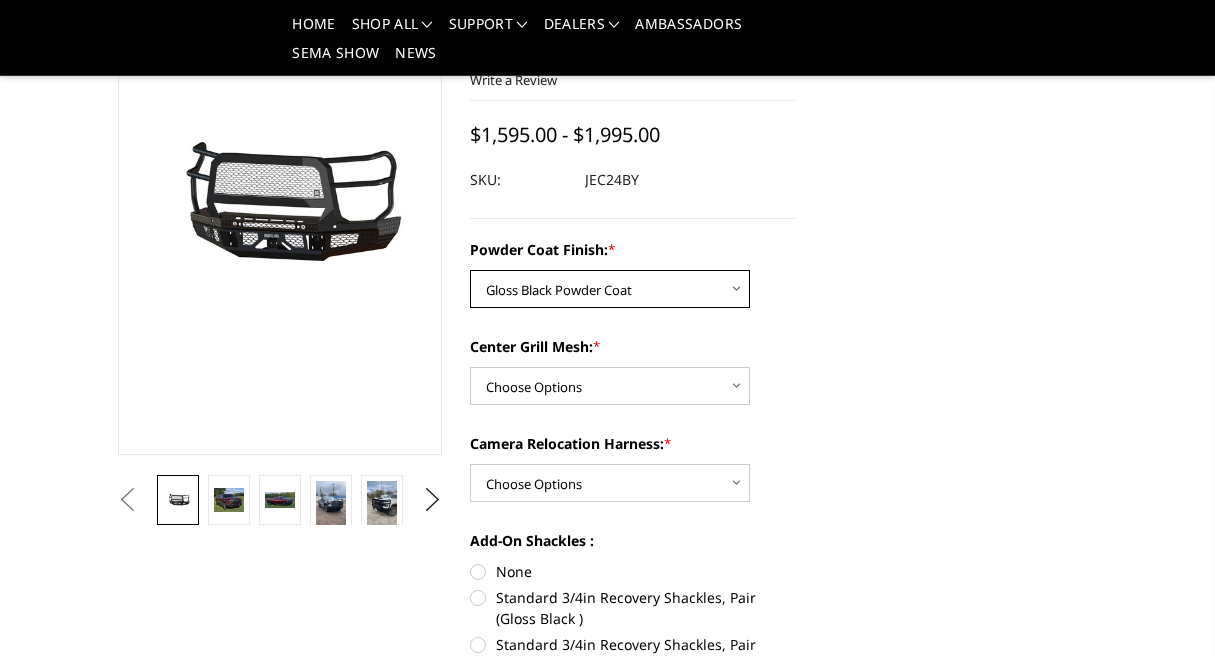 click on "Choose Options
Bare Metal
Gloss Black Powder Coat
Textured Black Powder Coat" at bounding box center (610, 289) 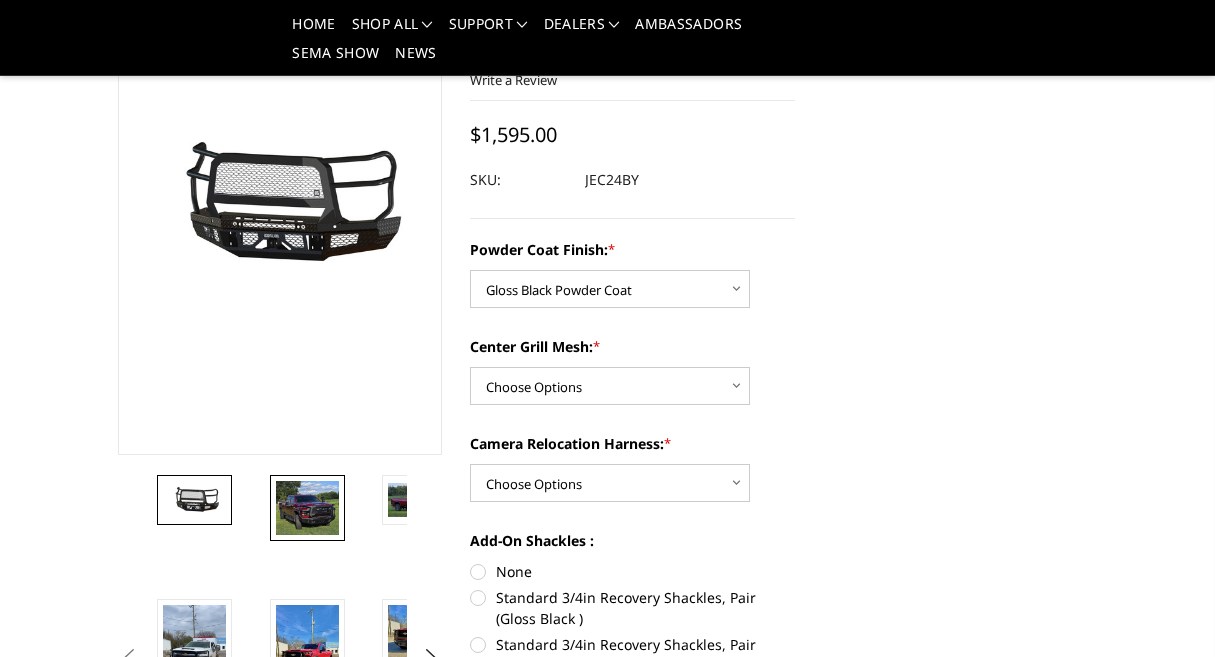 click at bounding box center (307, 508) 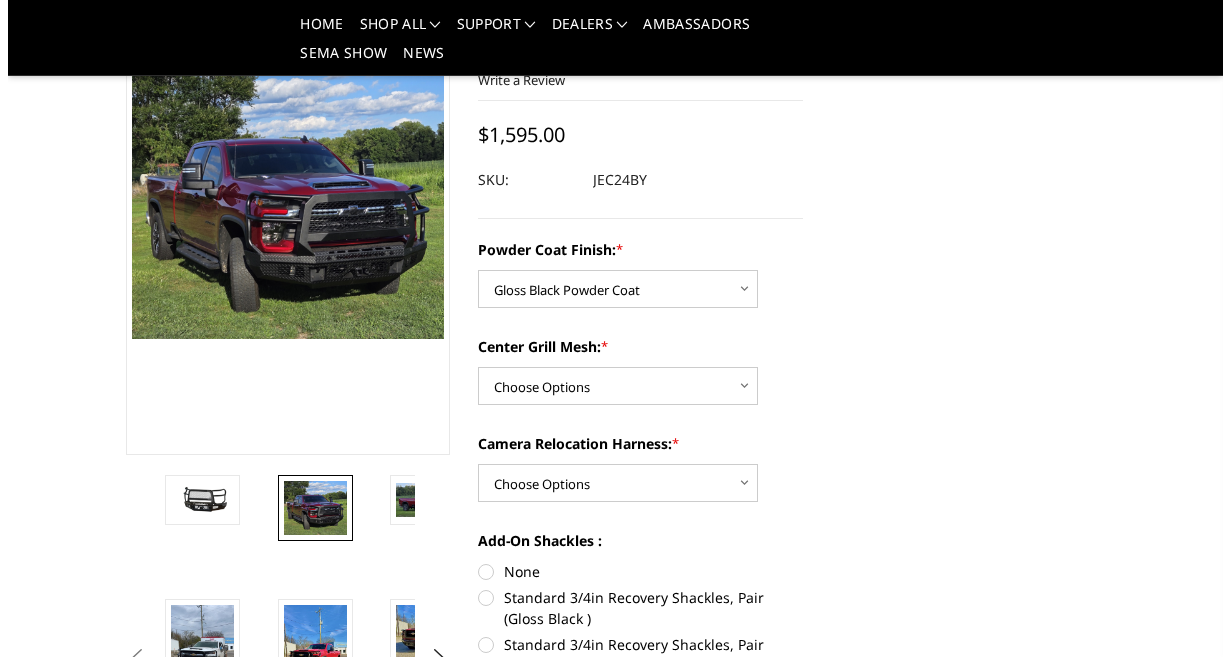 scroll, scrollTop: 139, scrollLeft: 0, axis: vertical 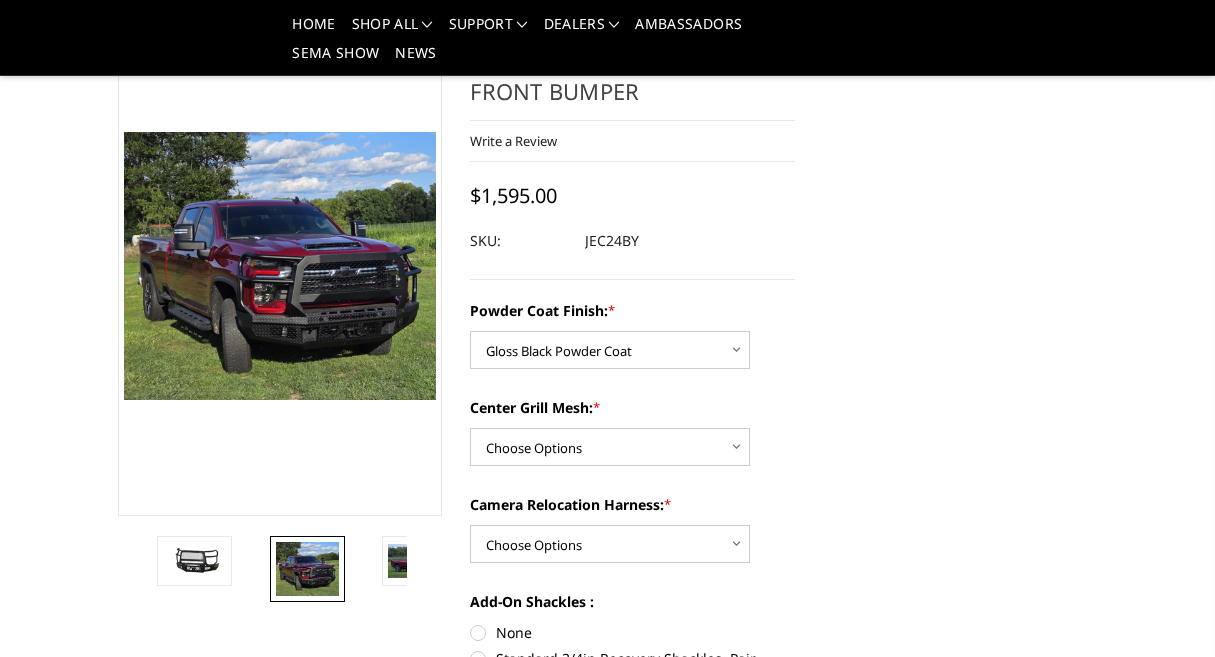 click at bounding box center (216, 164) 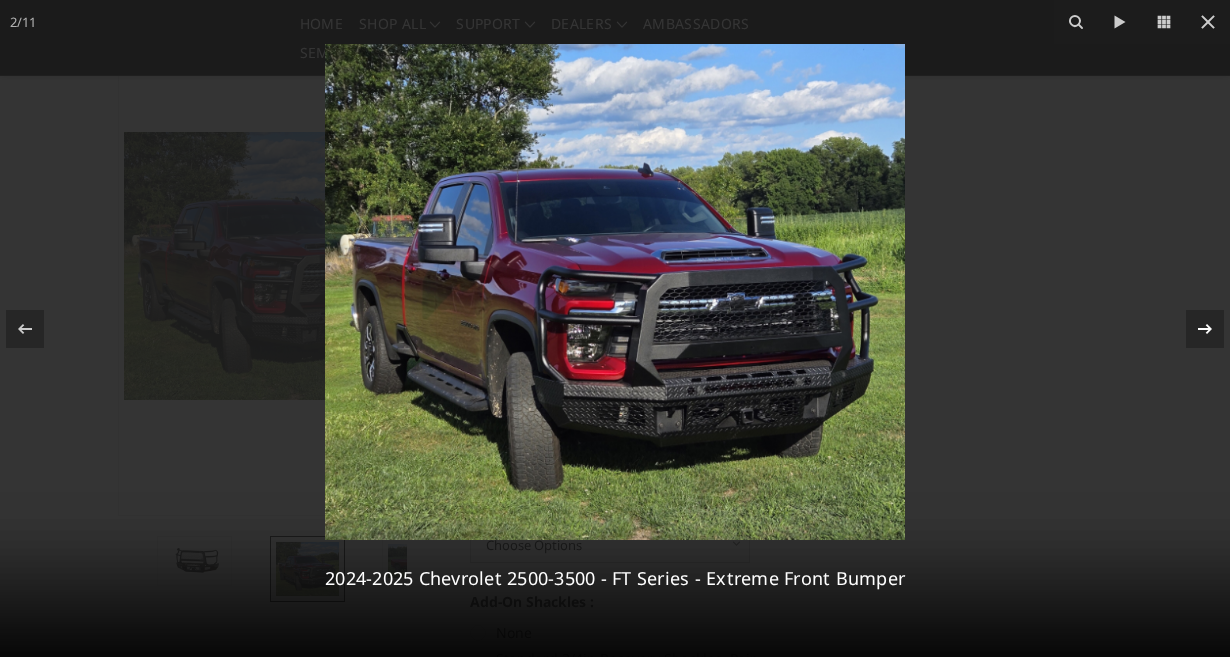 click 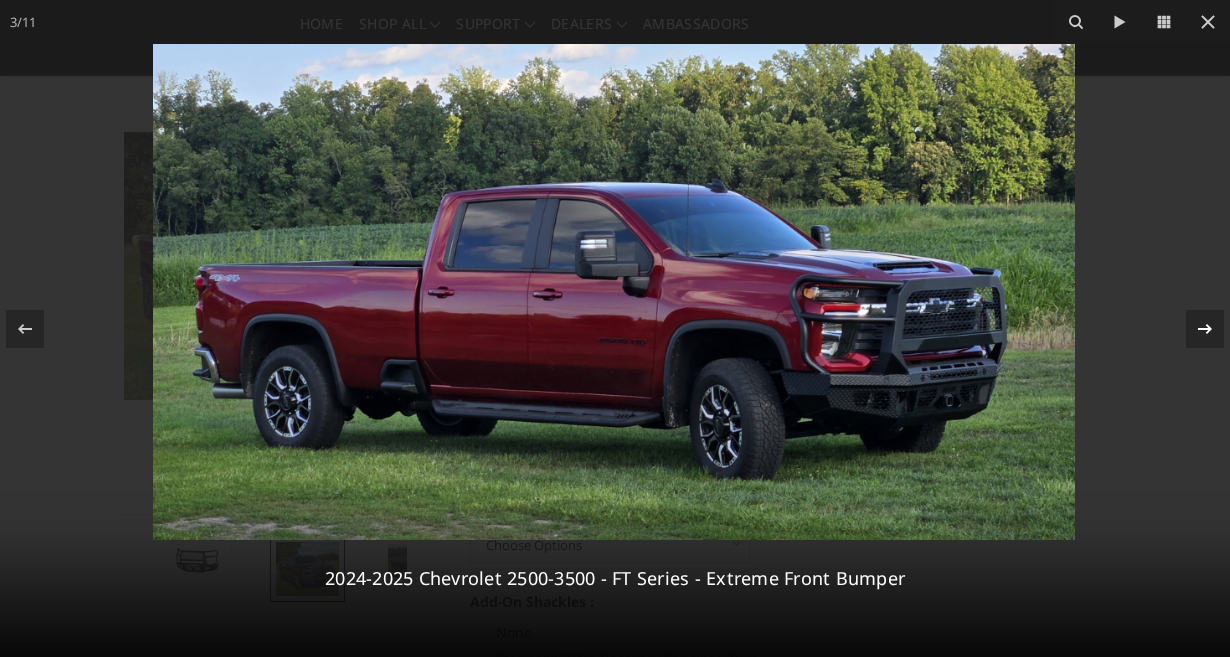 click 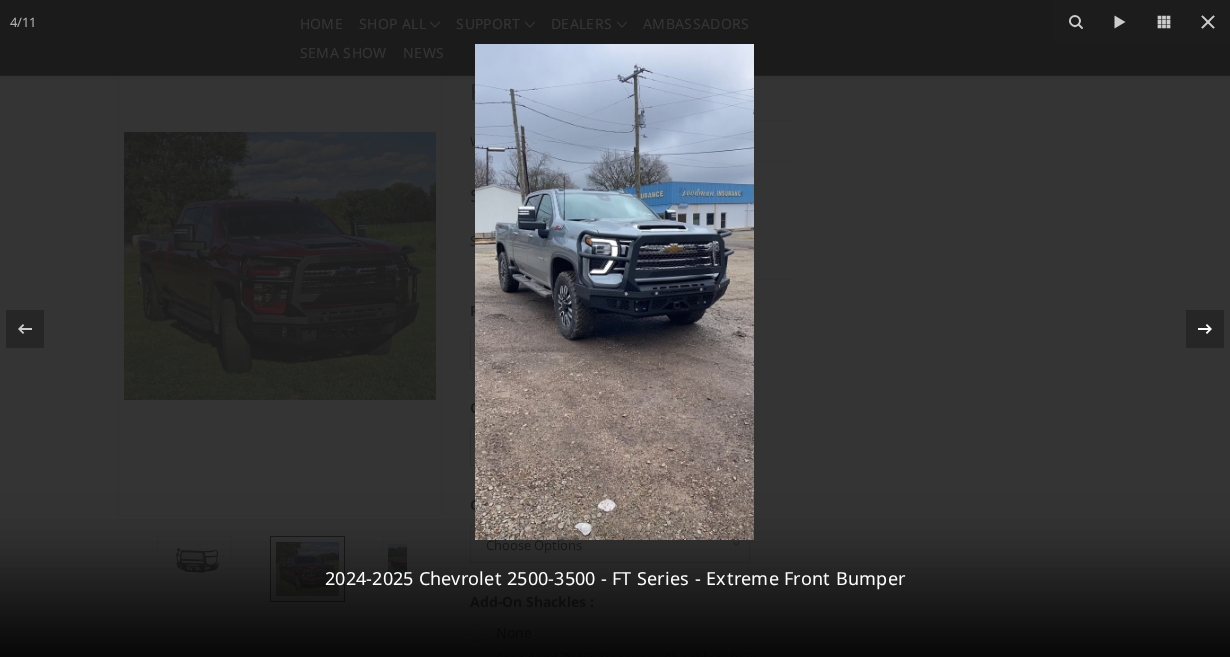 click 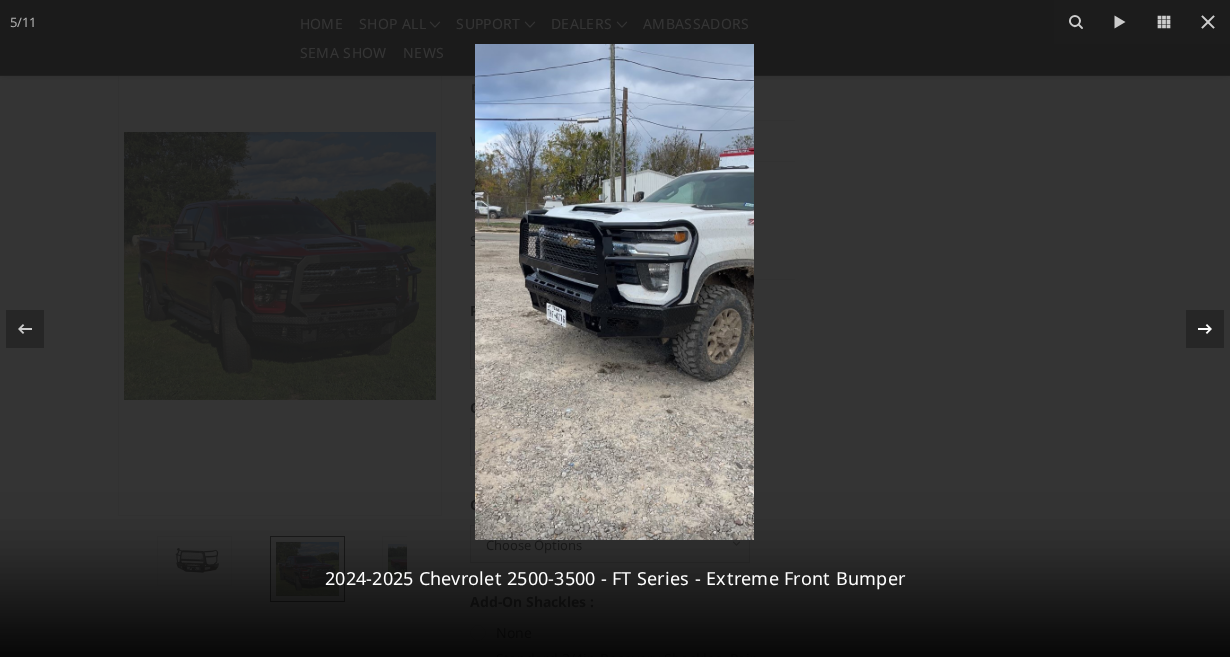 click 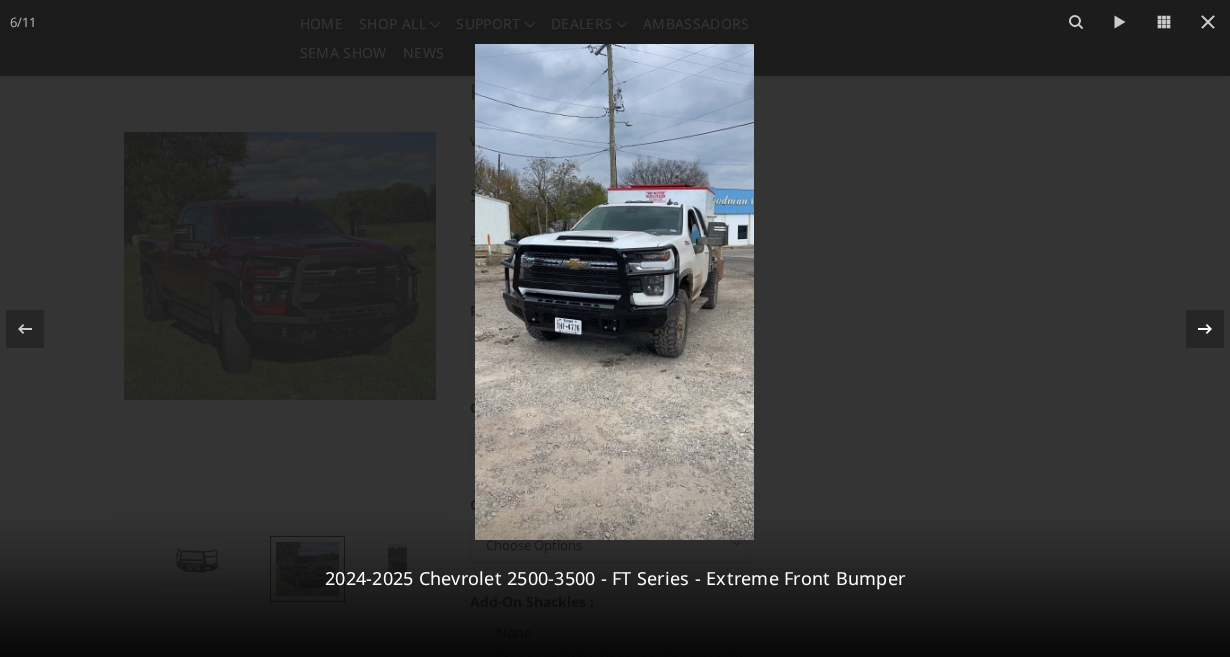 click 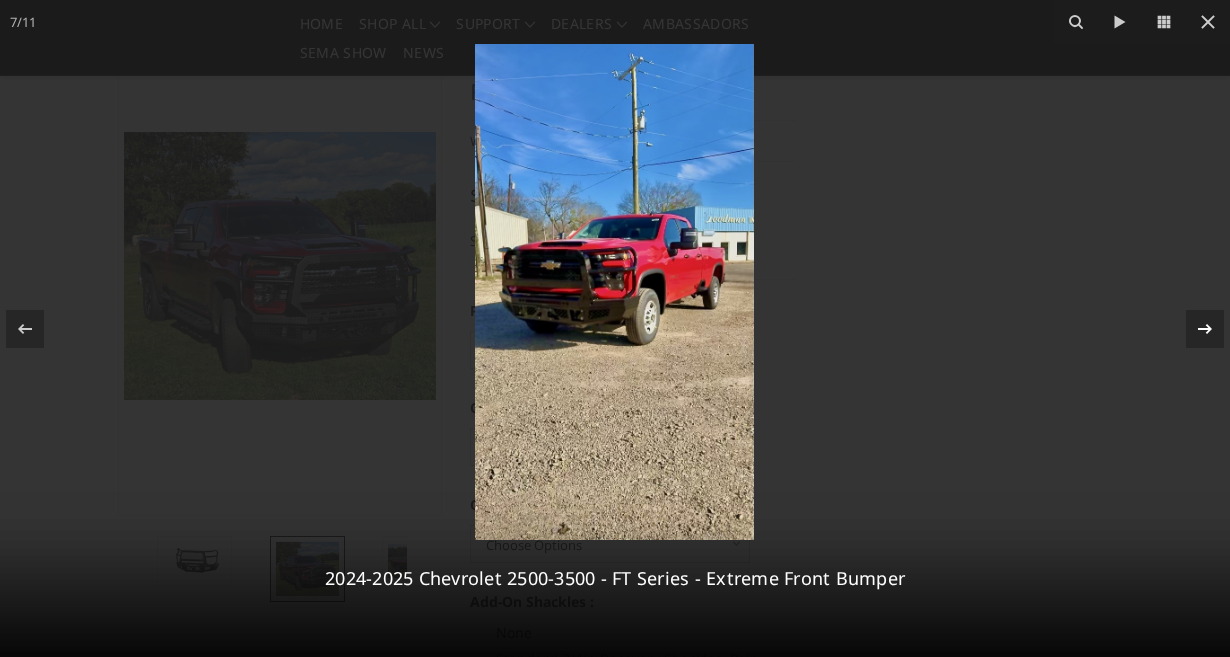 click 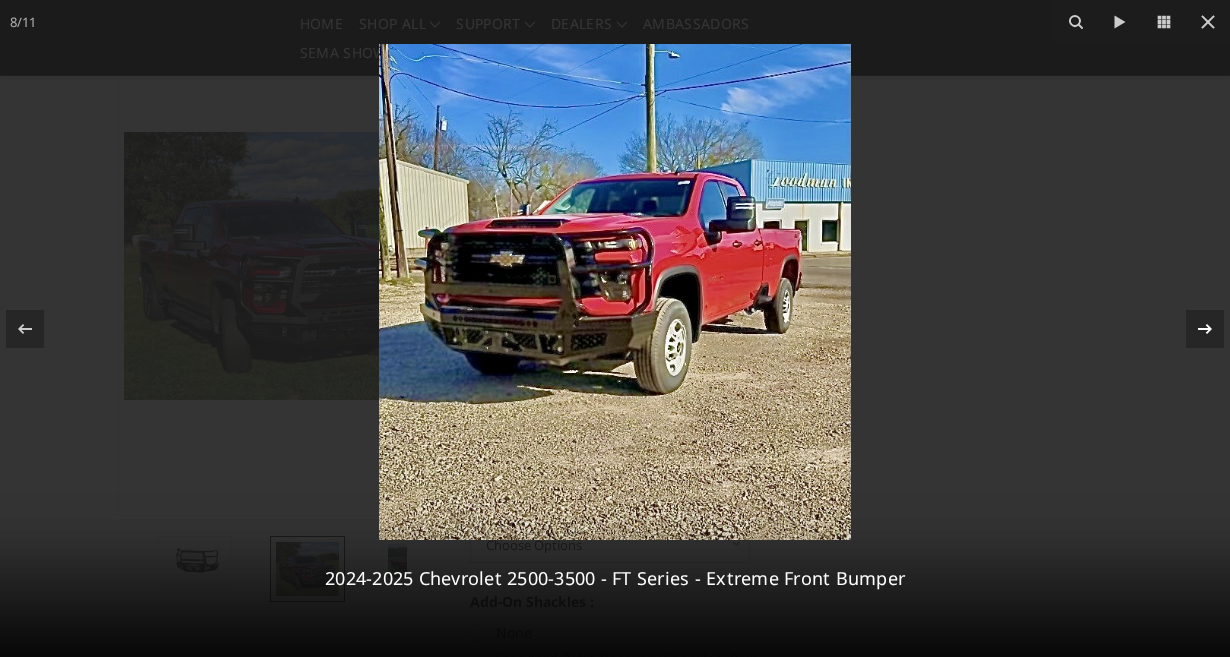 click 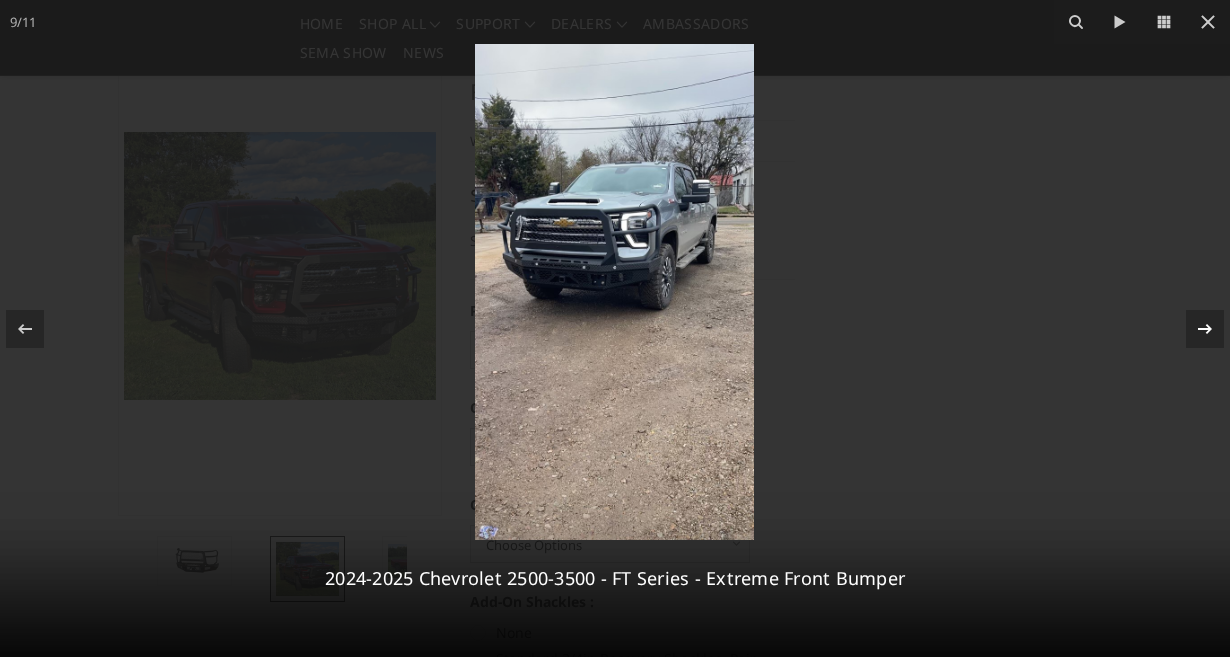 click 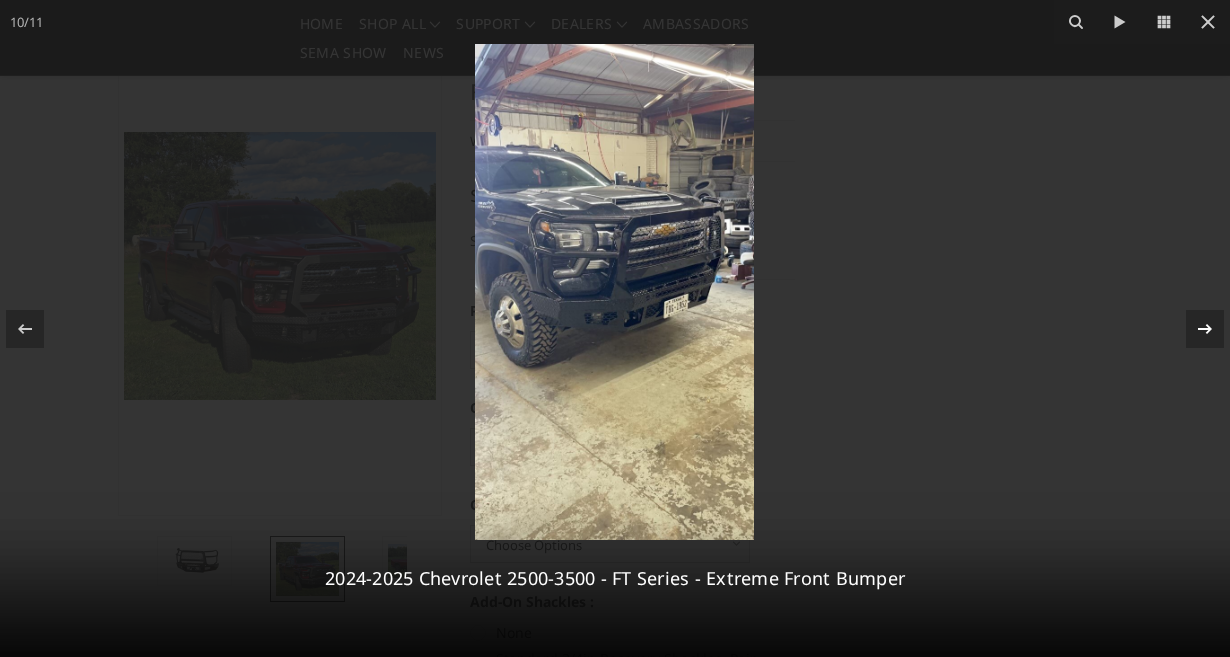 click 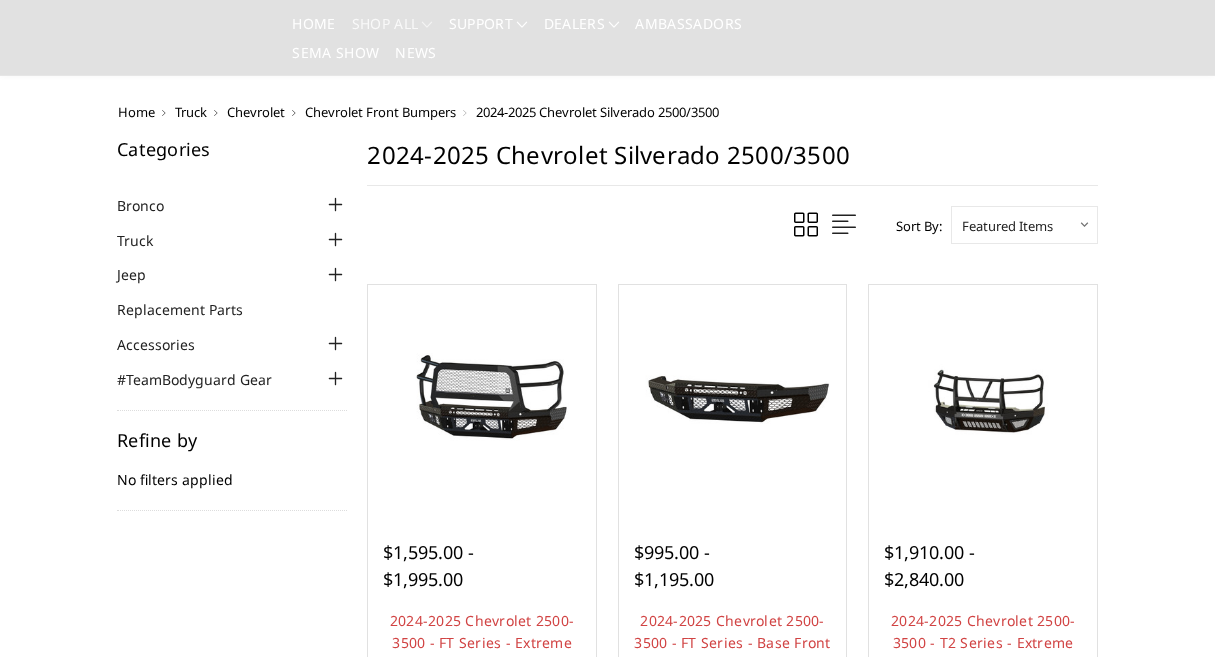 scroll, scrollTop: 200, scrollLeft: 0, axis: vertical 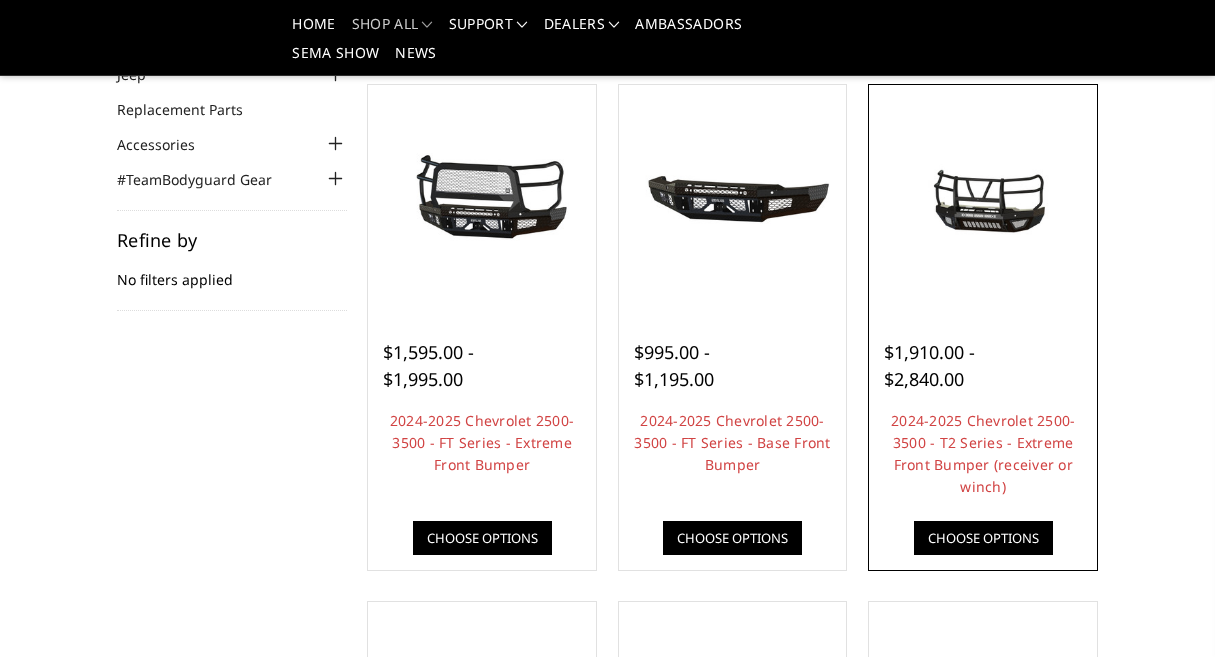 click at bounding box center [983, 199] 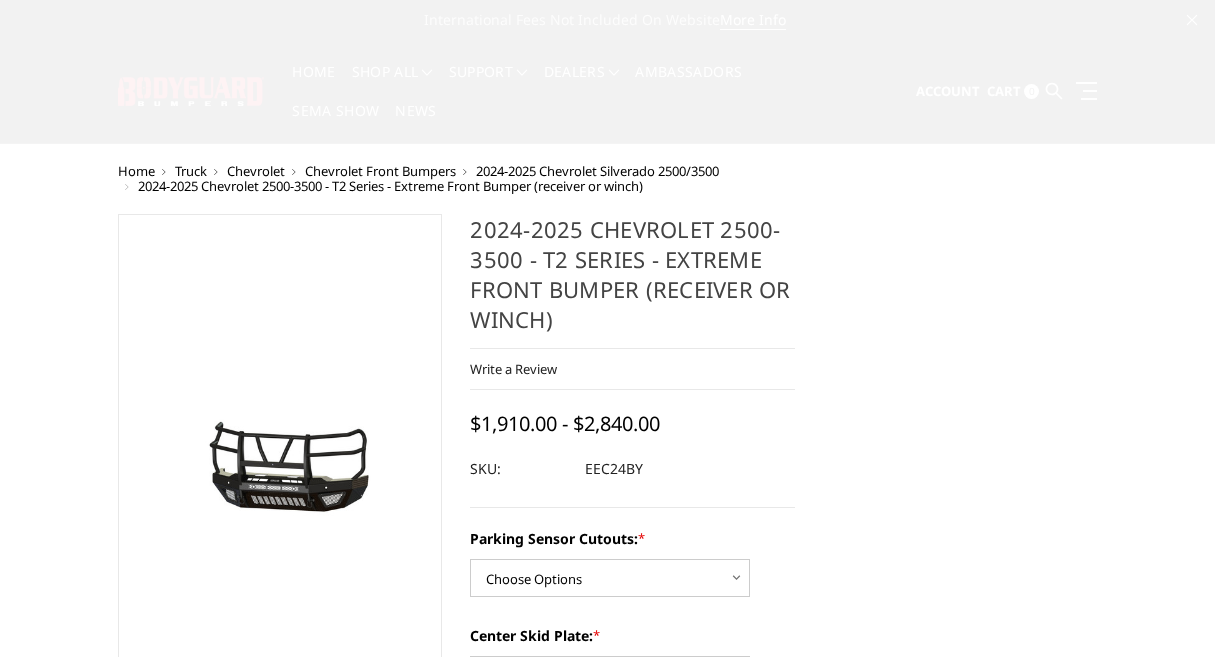 scroll, scrollTop: 0, scrollLeft: 0, axis: both 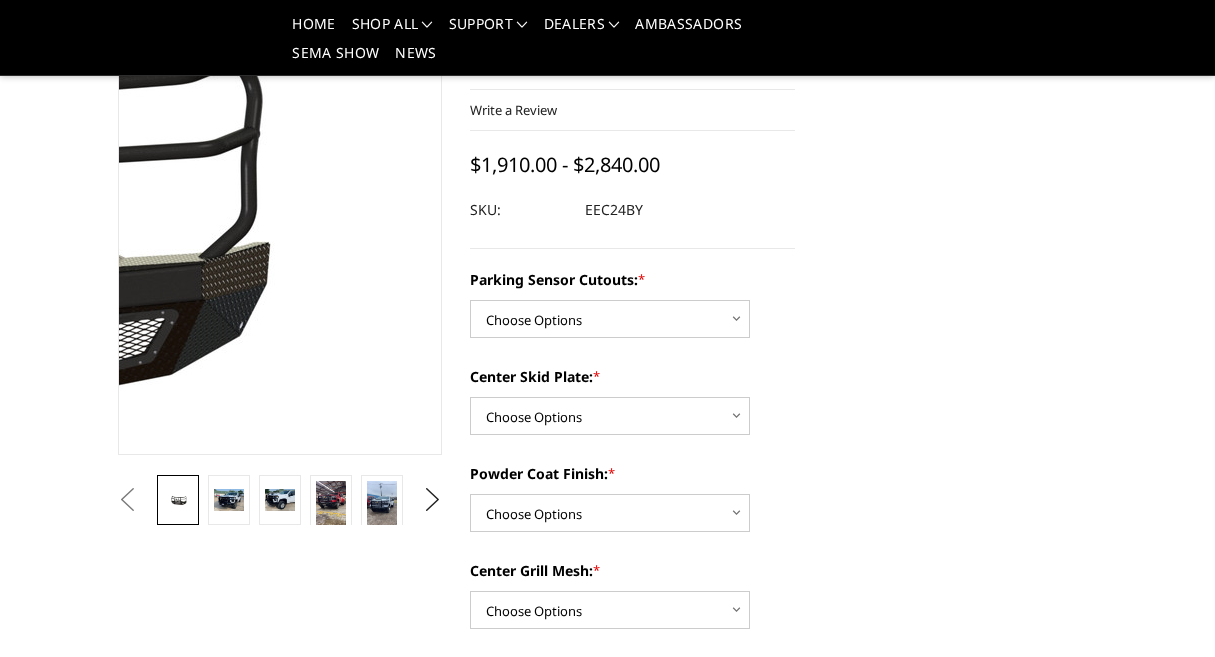 click at bounding box center [-93, 196] 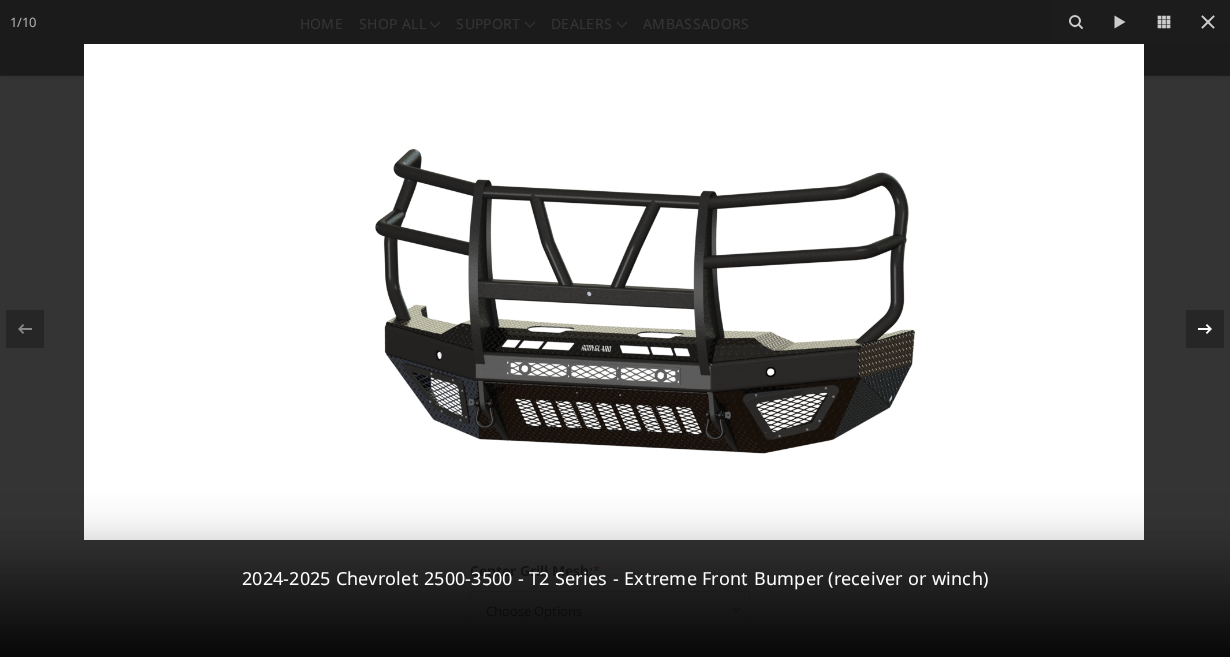 click 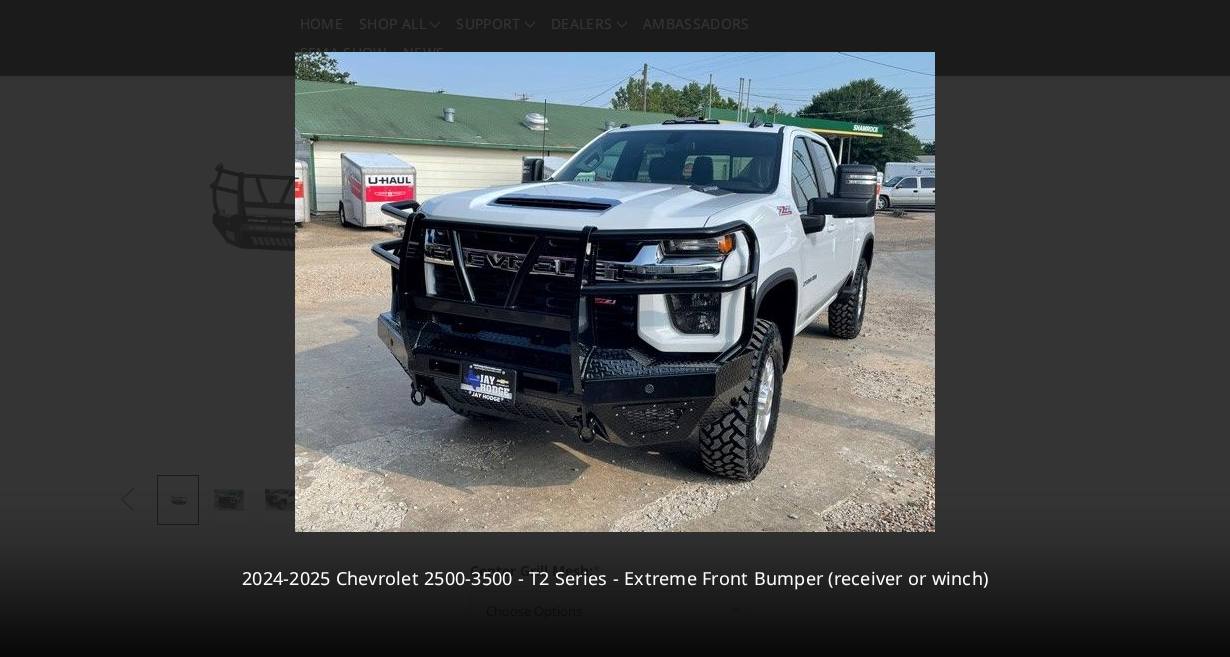 click on "2  /  10 2024-2025 Chevrolet 2500-3500 - T2 Series - Extreme Front Bumper (receiver or winch)" at bounding box center [615, 328] 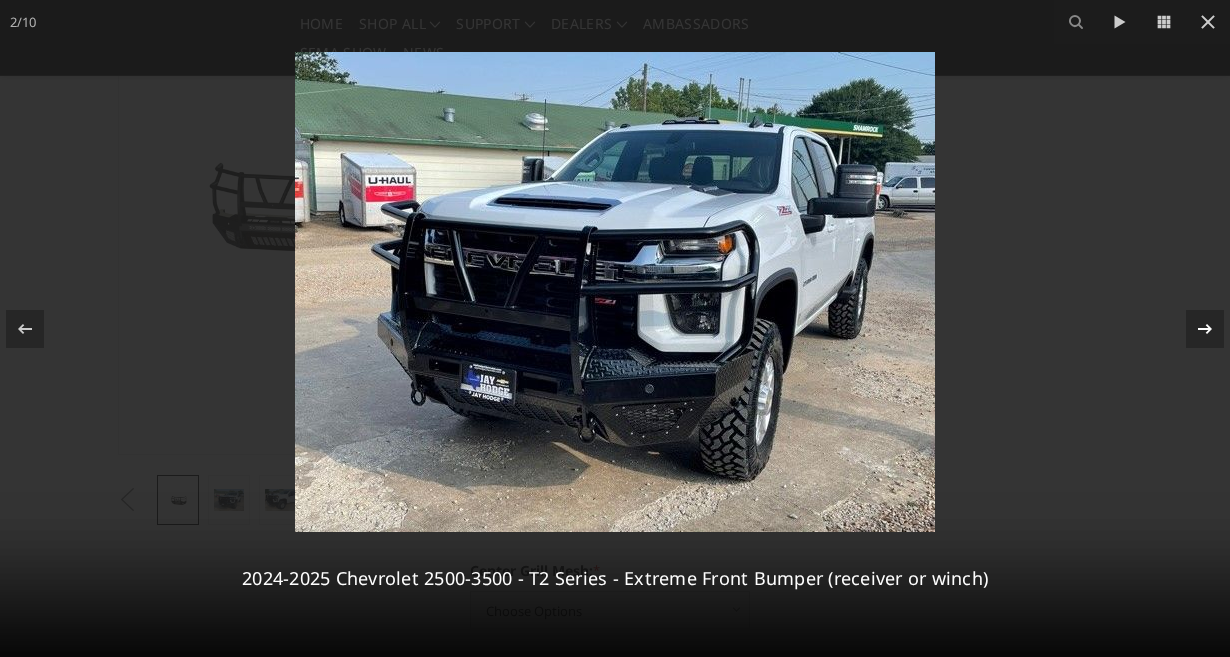click 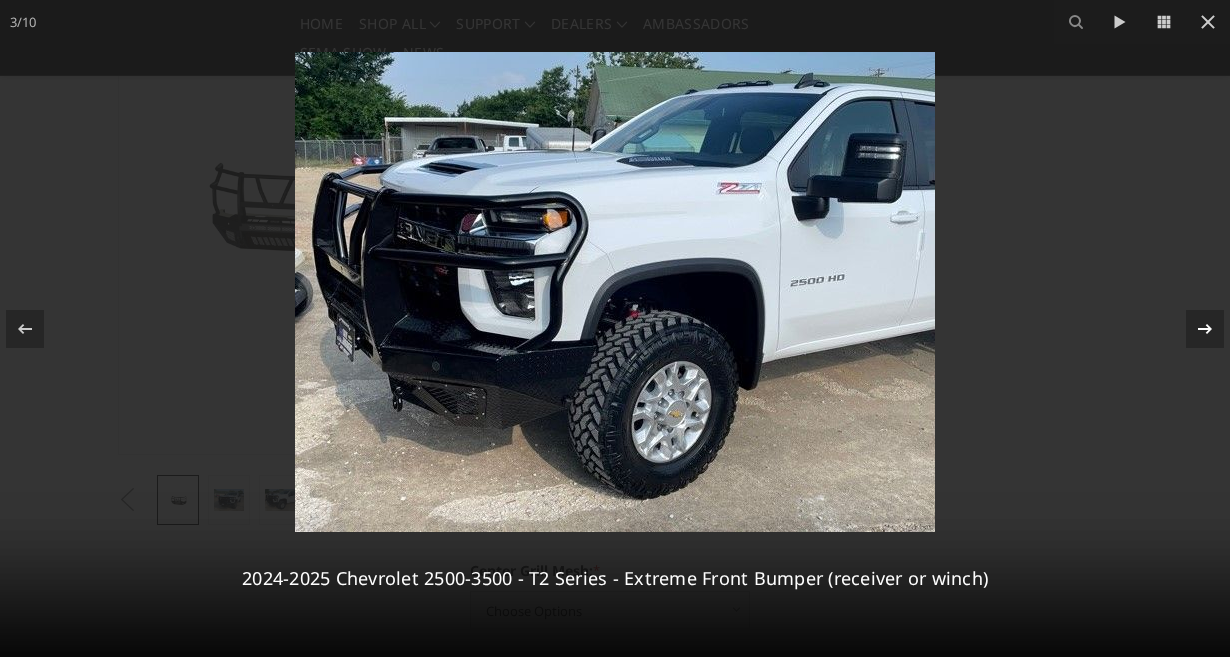 click 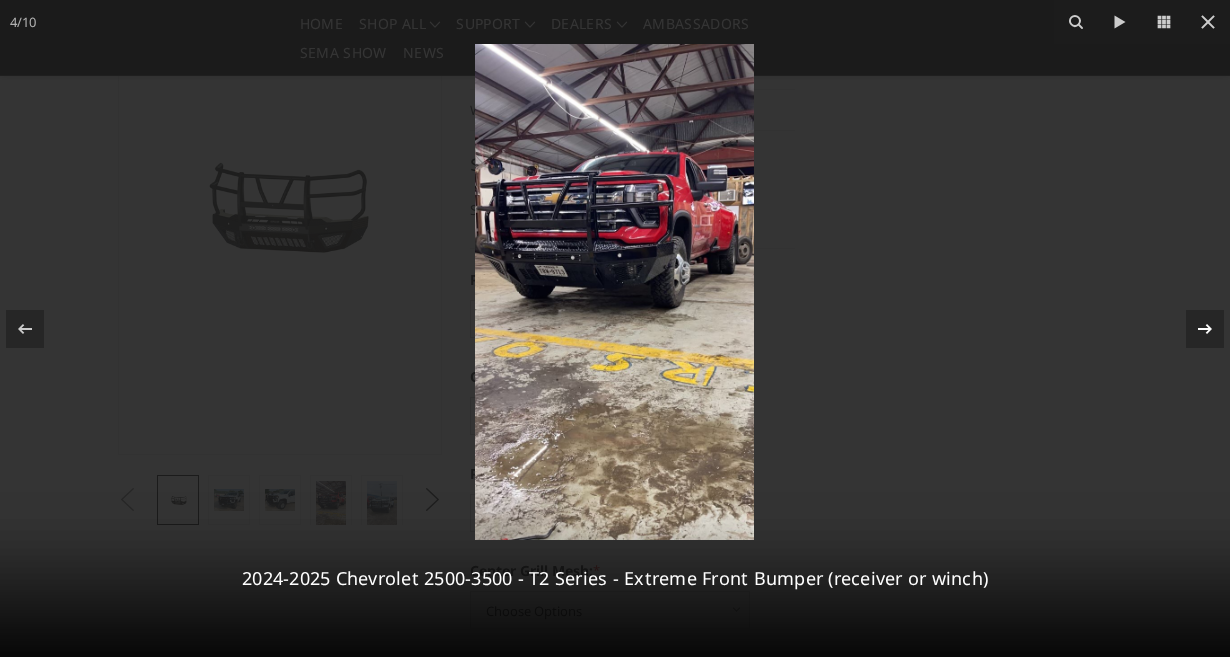 click 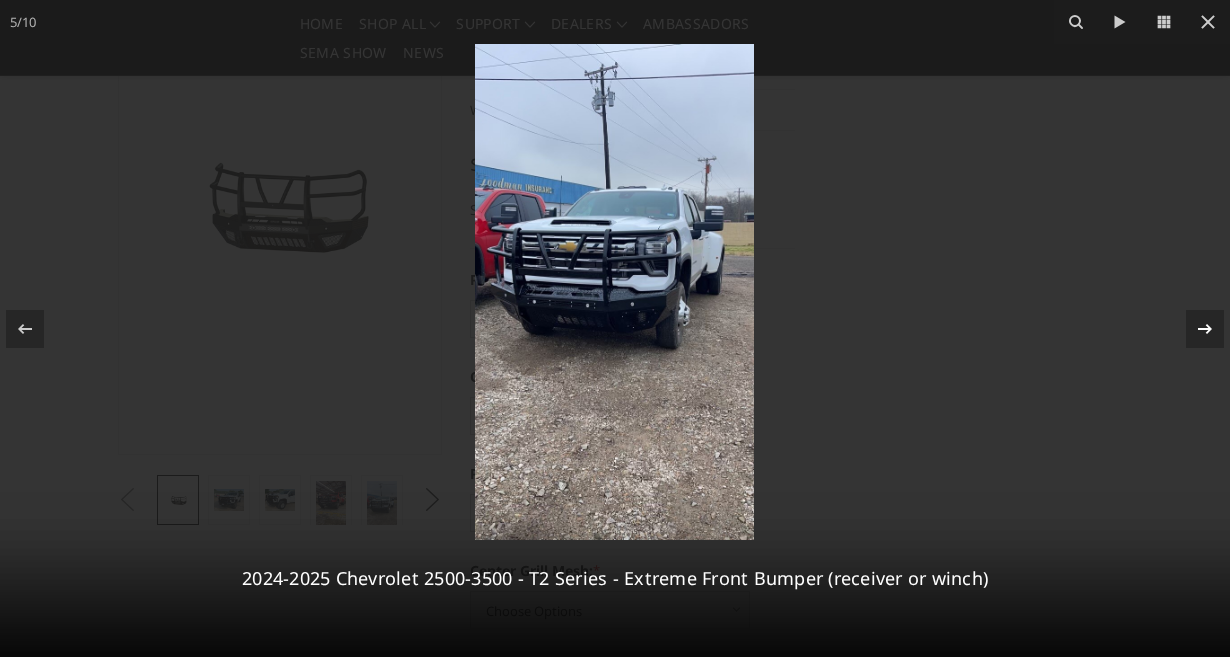 click 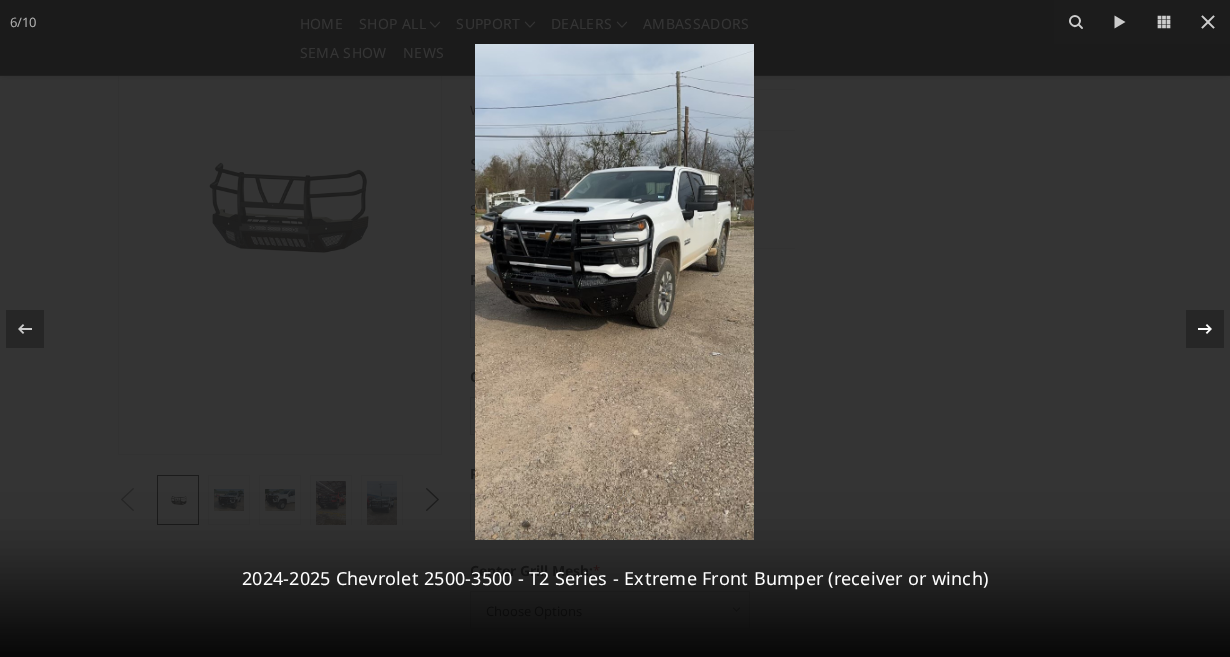 click 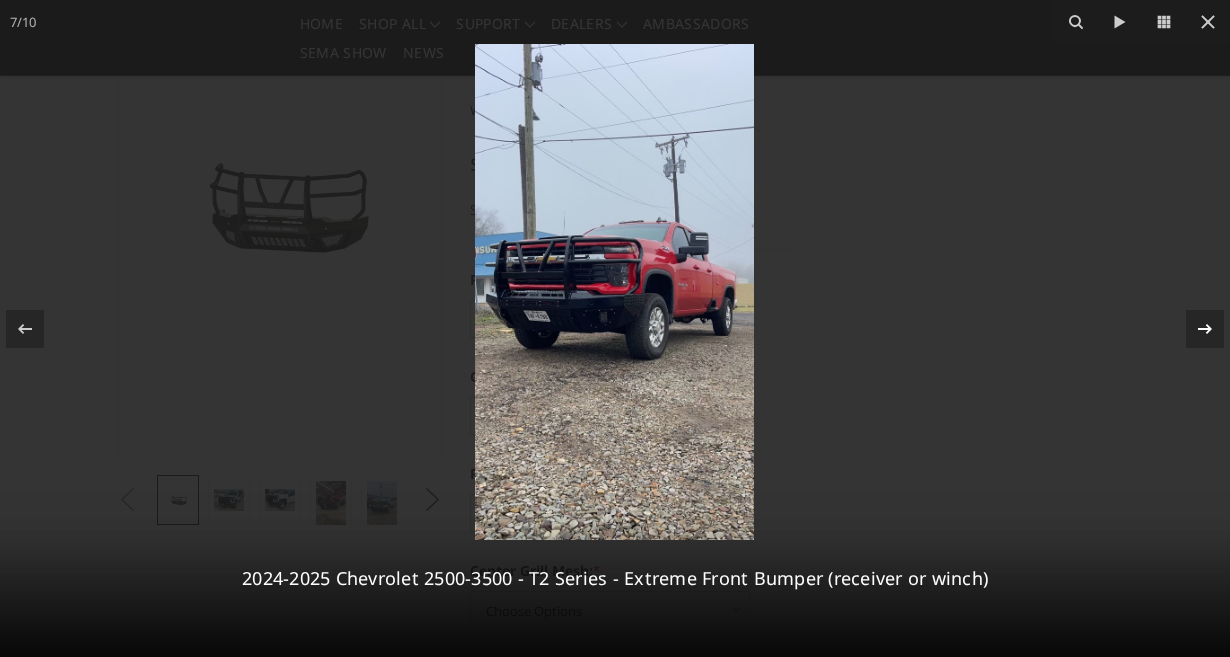click on "7  /  10 2024-2025 Chevrolet 2500-3500 - T2 Series - Extreme Front Bumper (receiver or winch)" at bounding box center [615, 328] 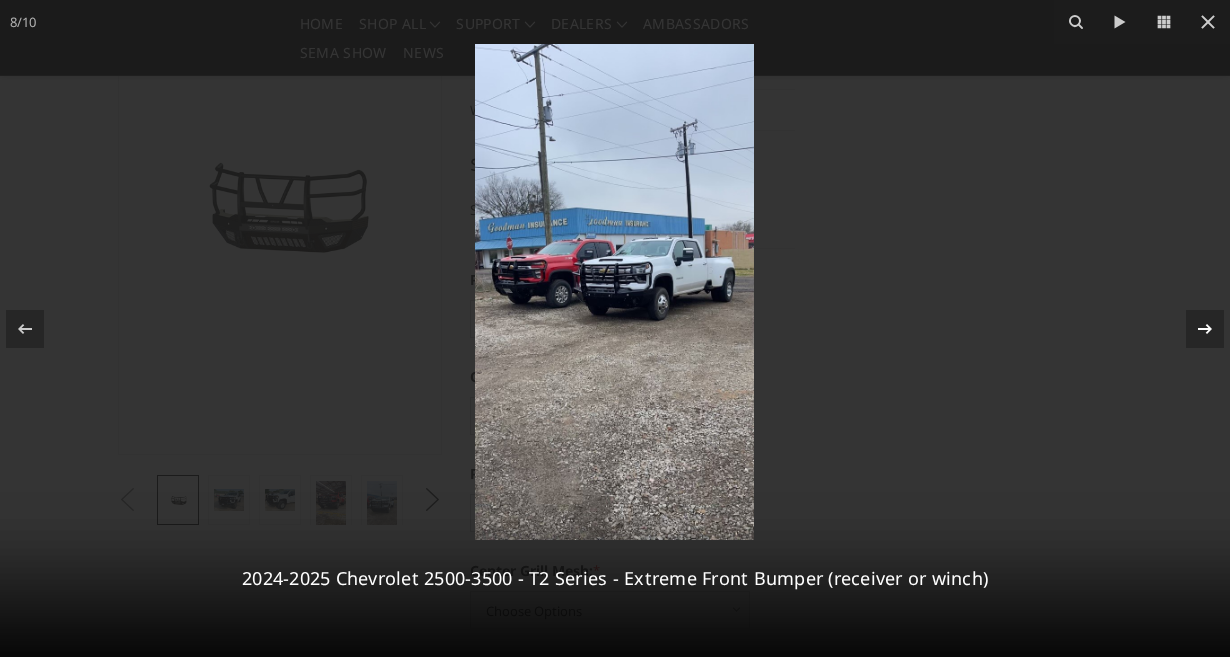 click 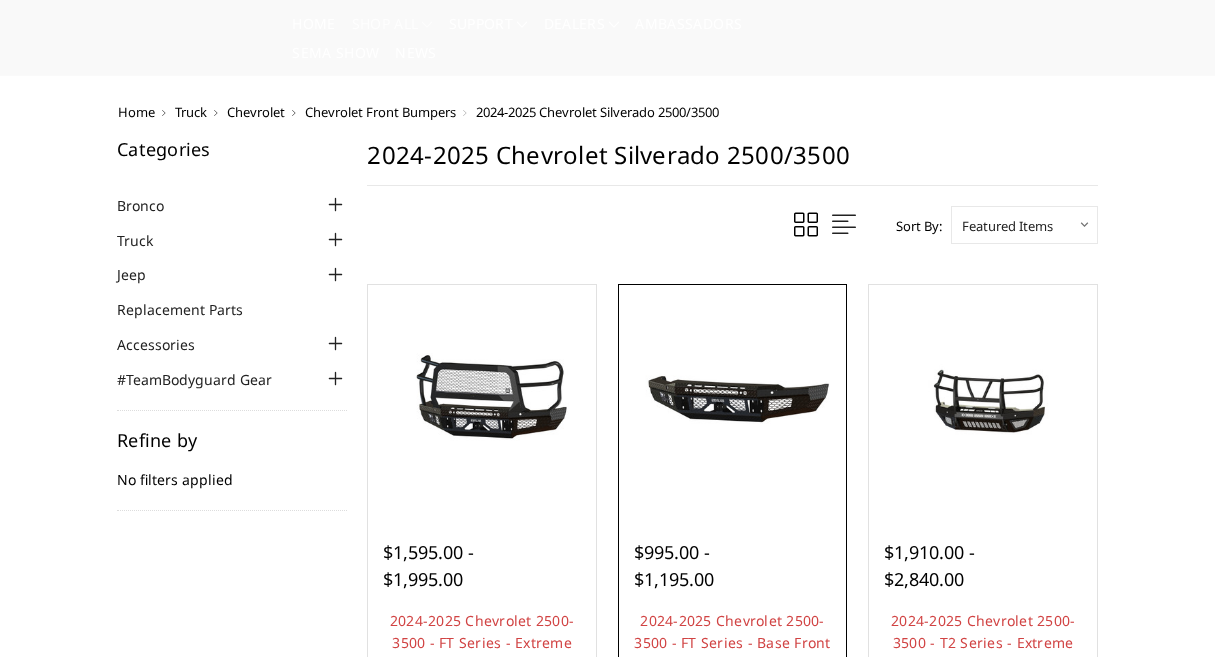 scroll, scrollTop: 200, scrollLeft: 0, axis: vertical 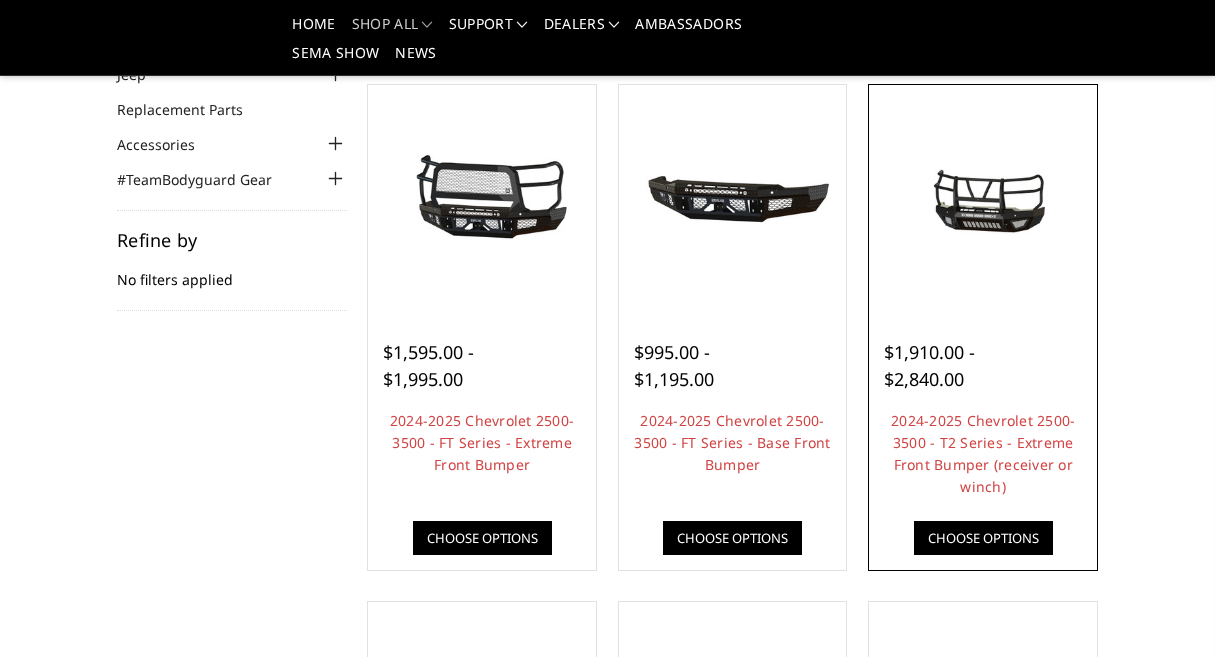 click at bounding box center [983, 199] 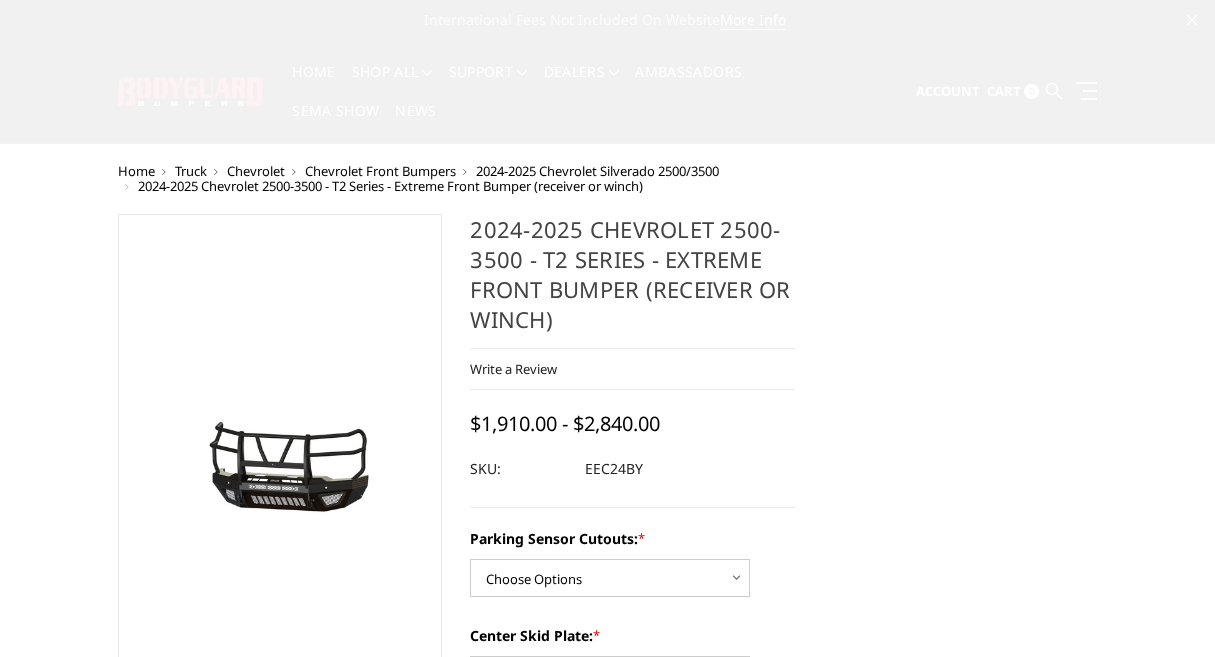 scroll, scrollTop: 0, scrollLeft: 0, axis: both 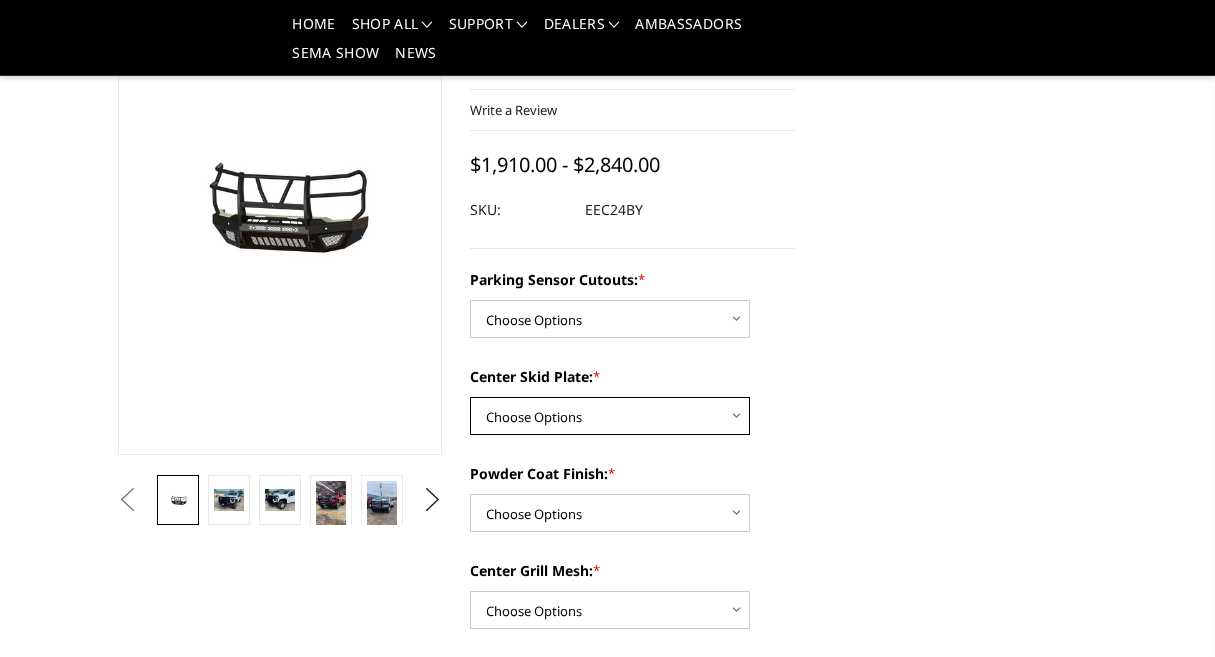 click on "Choose Options
2" Receiver Tube
Standard Skid Plate (included)
Winch Mount Skid Plate" at bounding box center (610, 416) 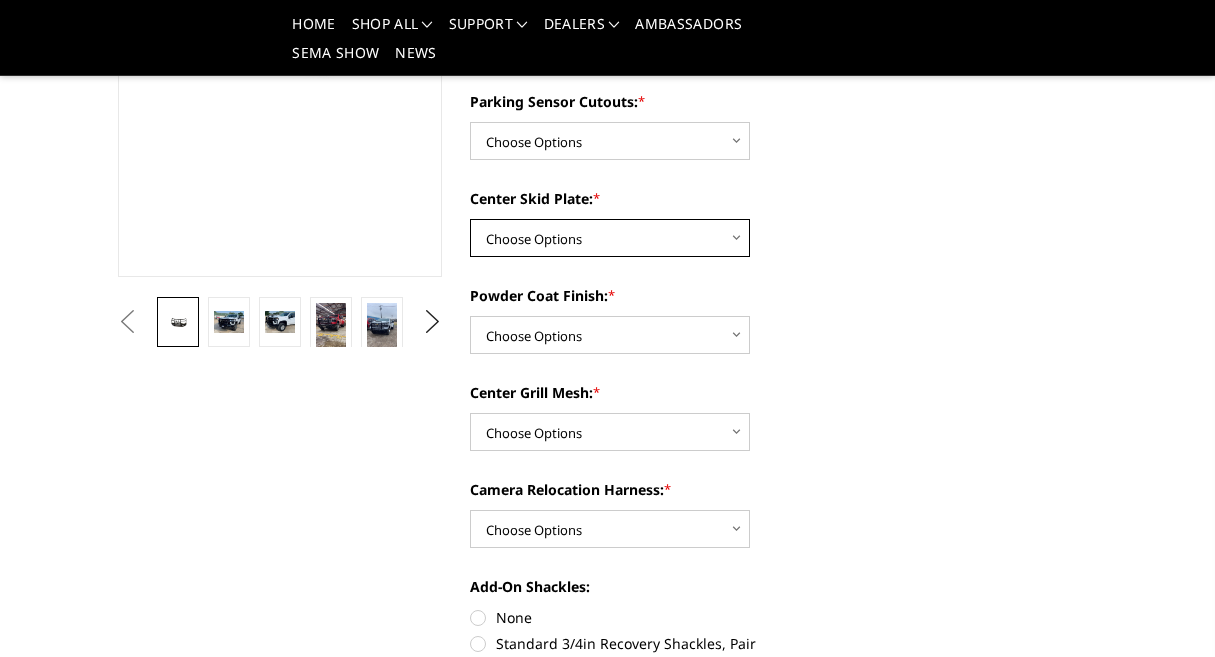 scroll, scrollTop: 400, scrollLeft: 0, axis: vertical 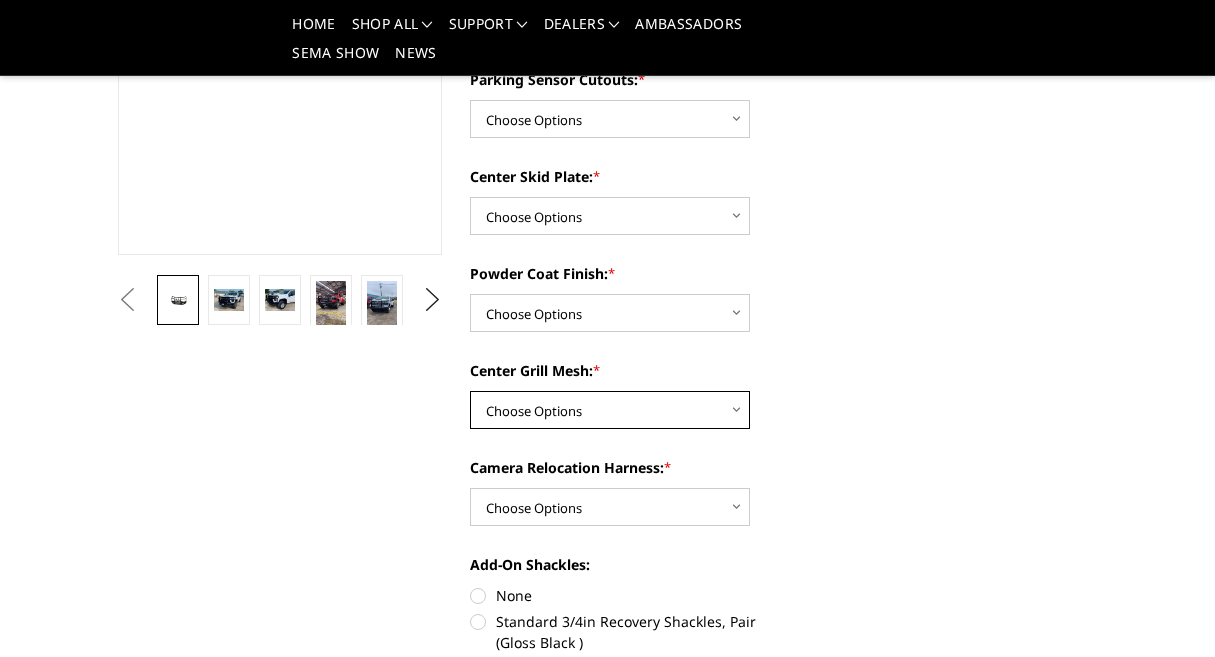click on "Choose Options
With expanded metal
Without expanded metal" at bounding box center [610, 410] 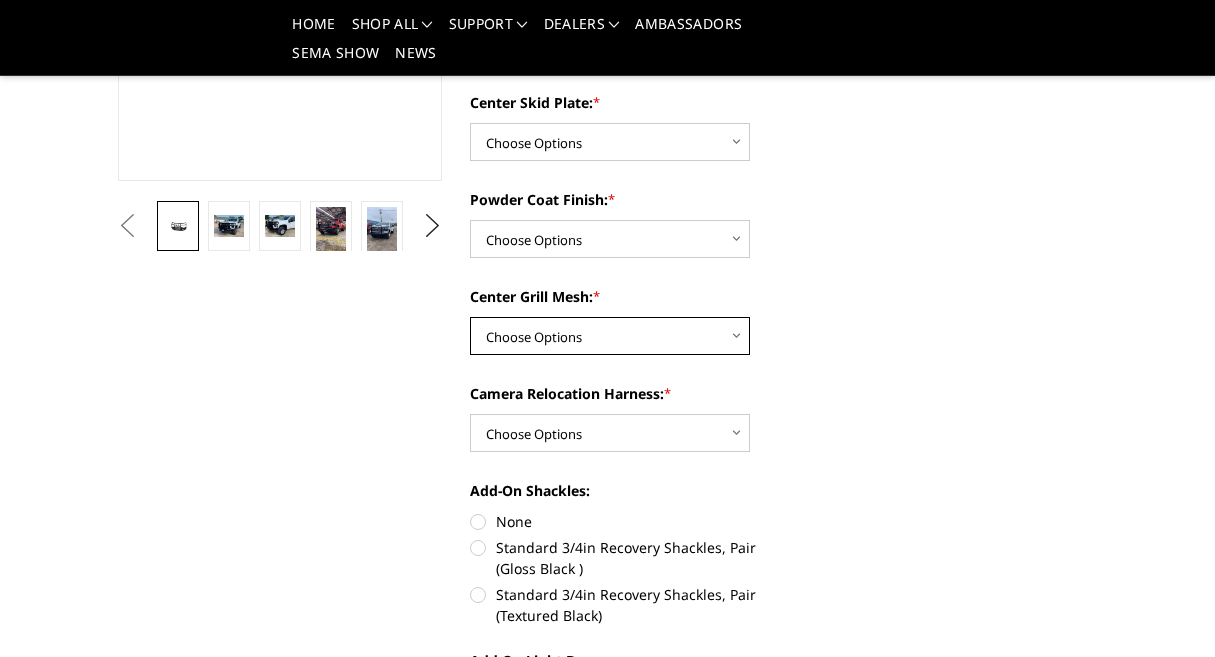 scroll, scrollTop: 400, scrollLeft: 0, axis: vertical 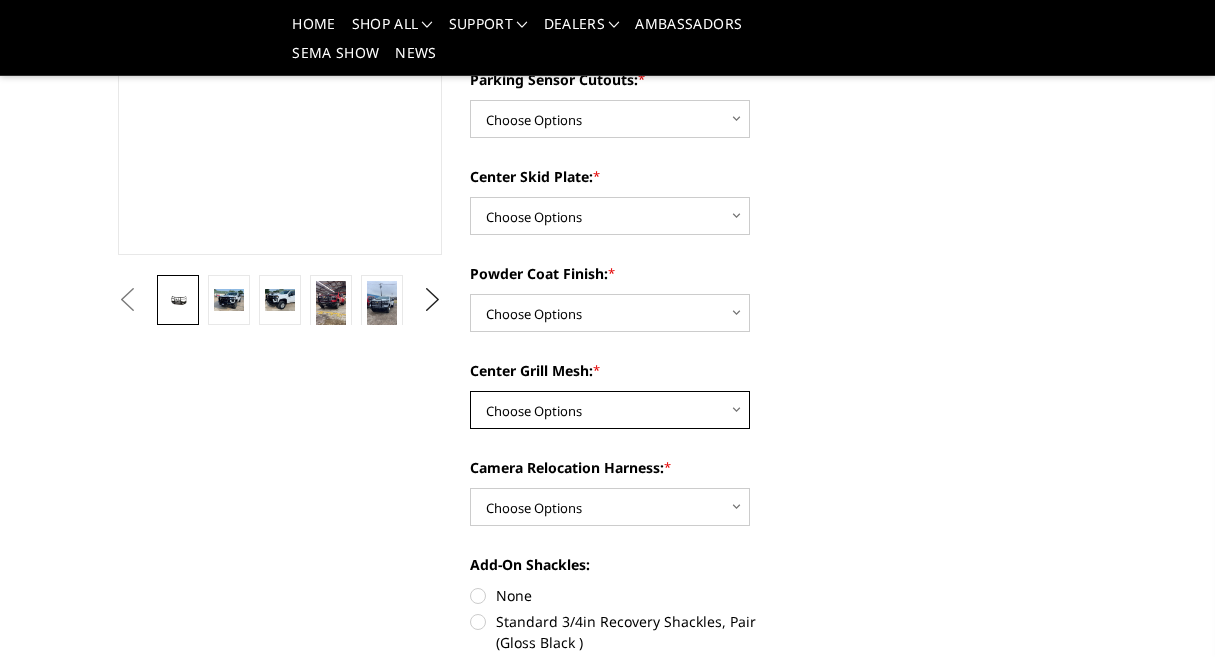 click on "Choose Options
With expanded metal
Without expanded metal" at bounding box center (610, 410) 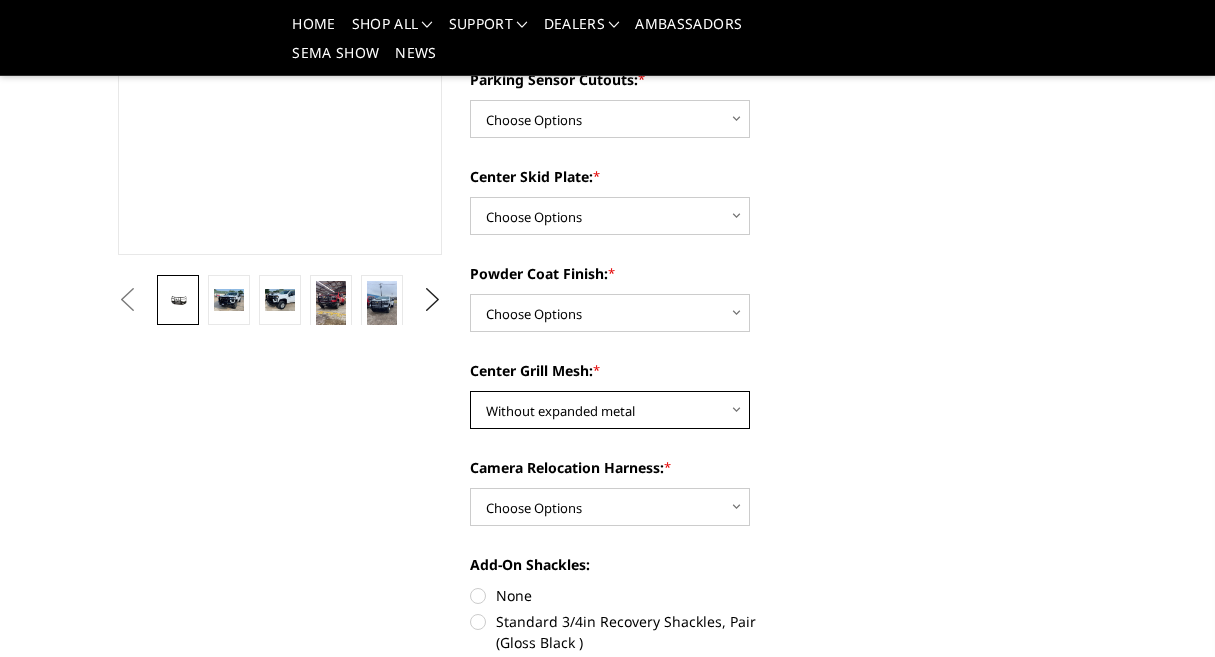 click on "Choose Options
With expanded metal
Without expanded metal" at bounding box center [610, 410] 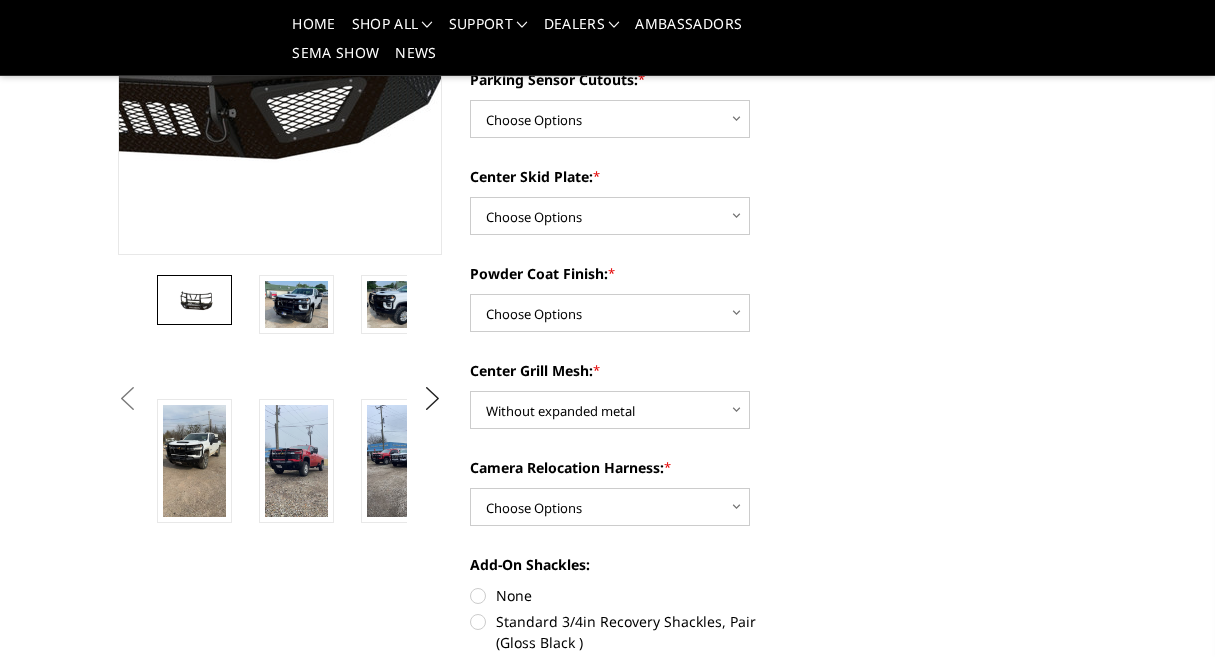 click at bounding box center [95, -36] 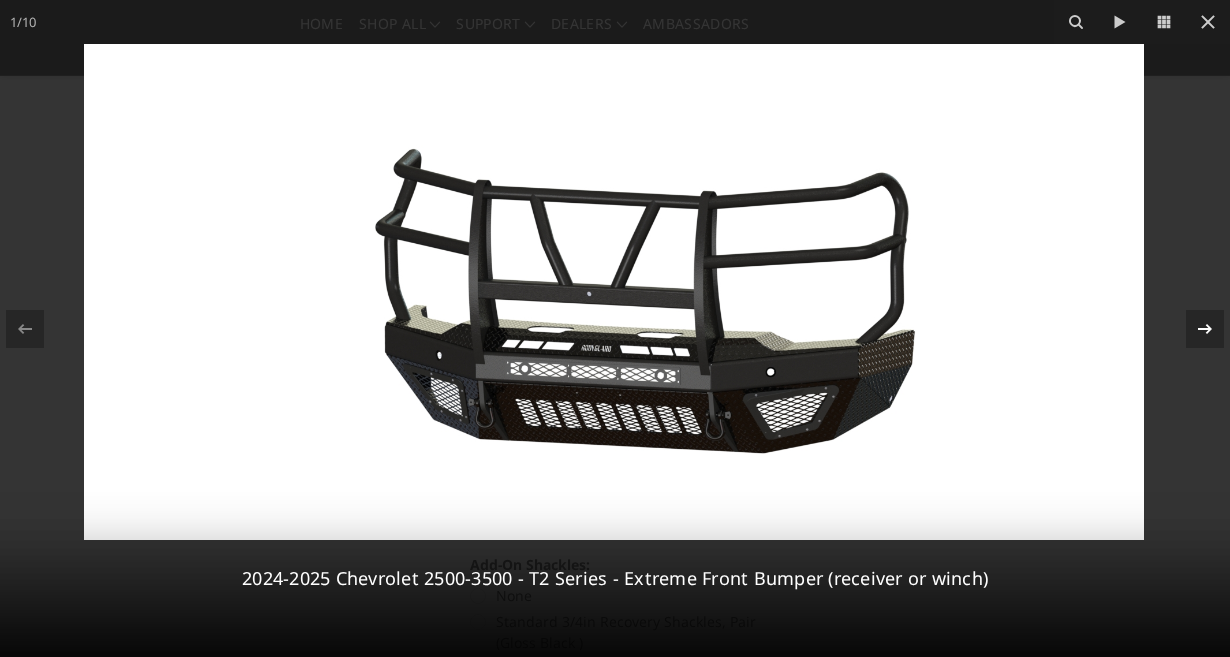 click 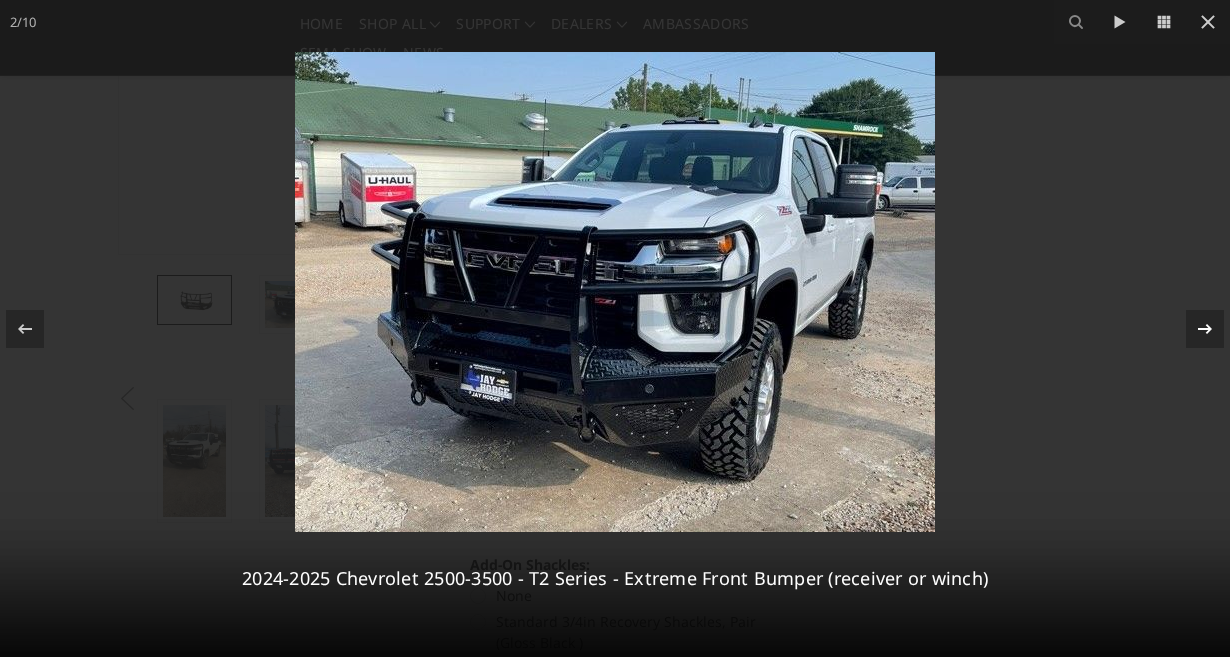 click 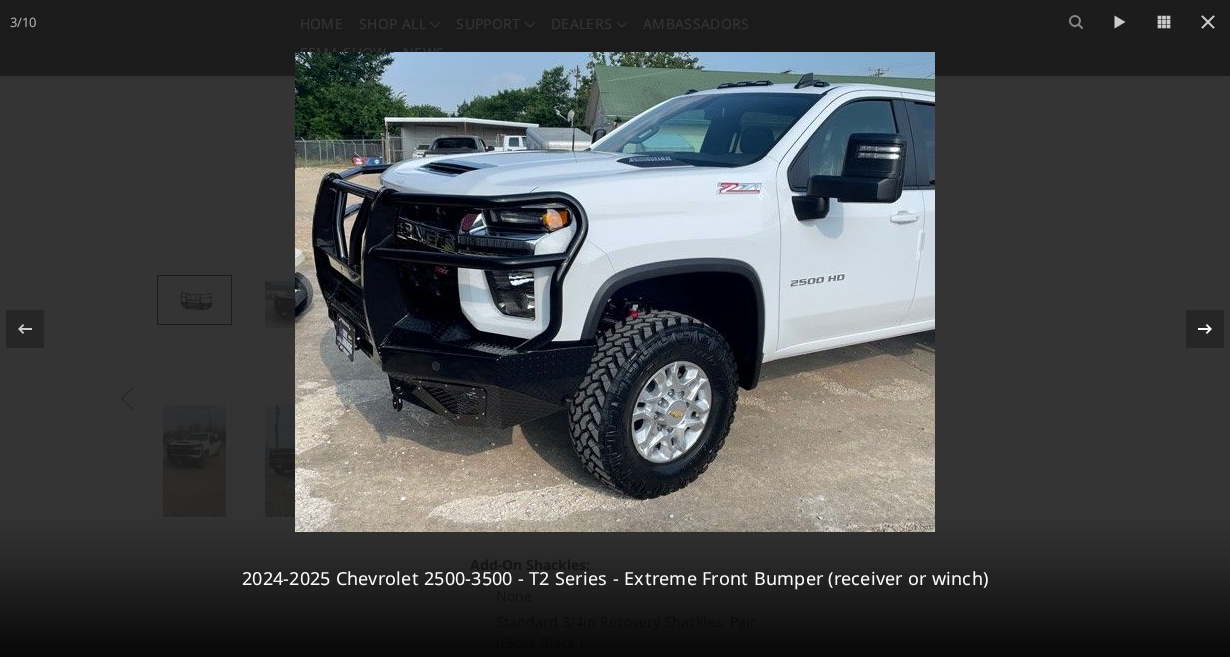click 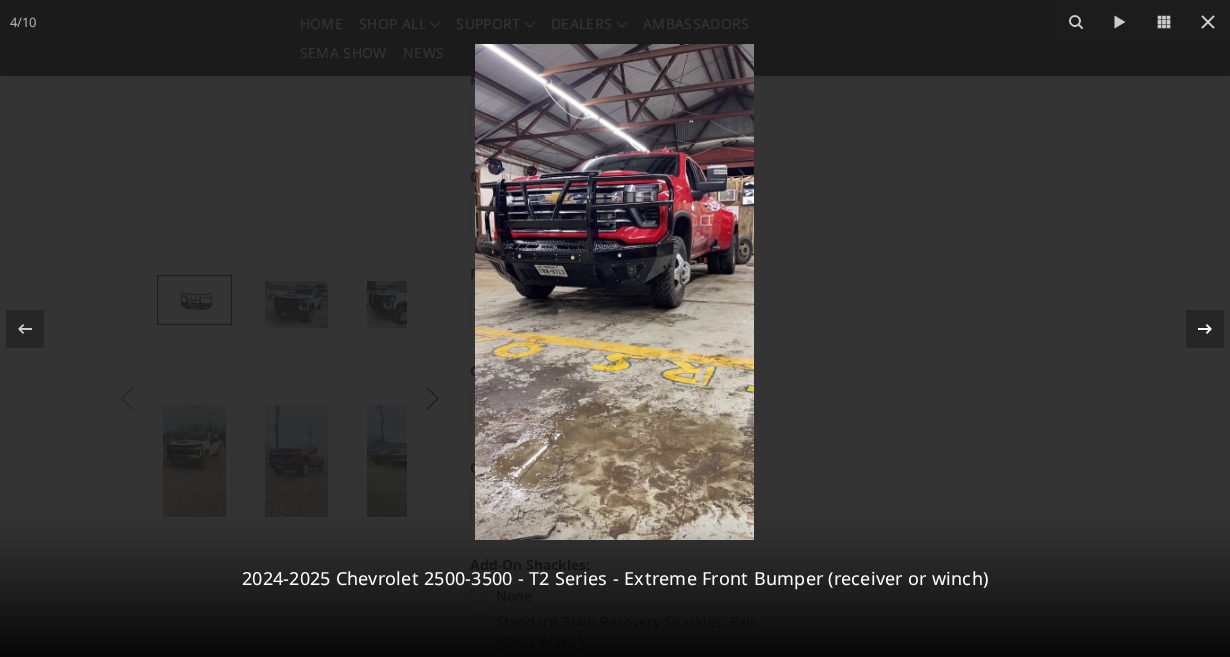 click 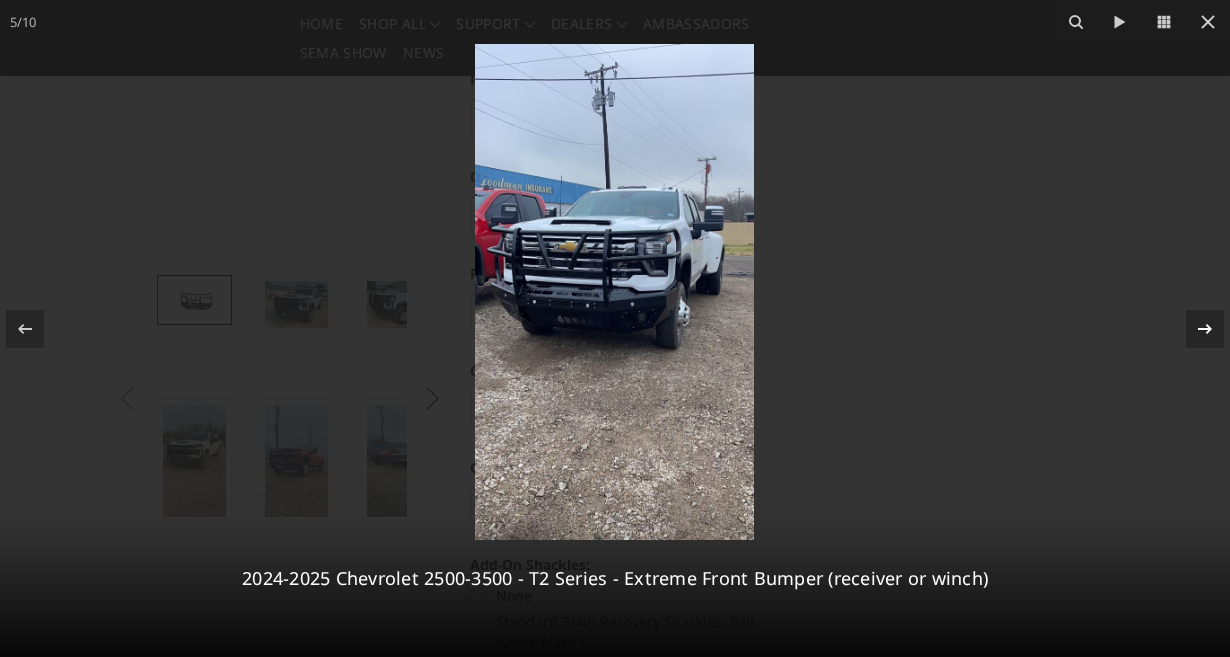 click 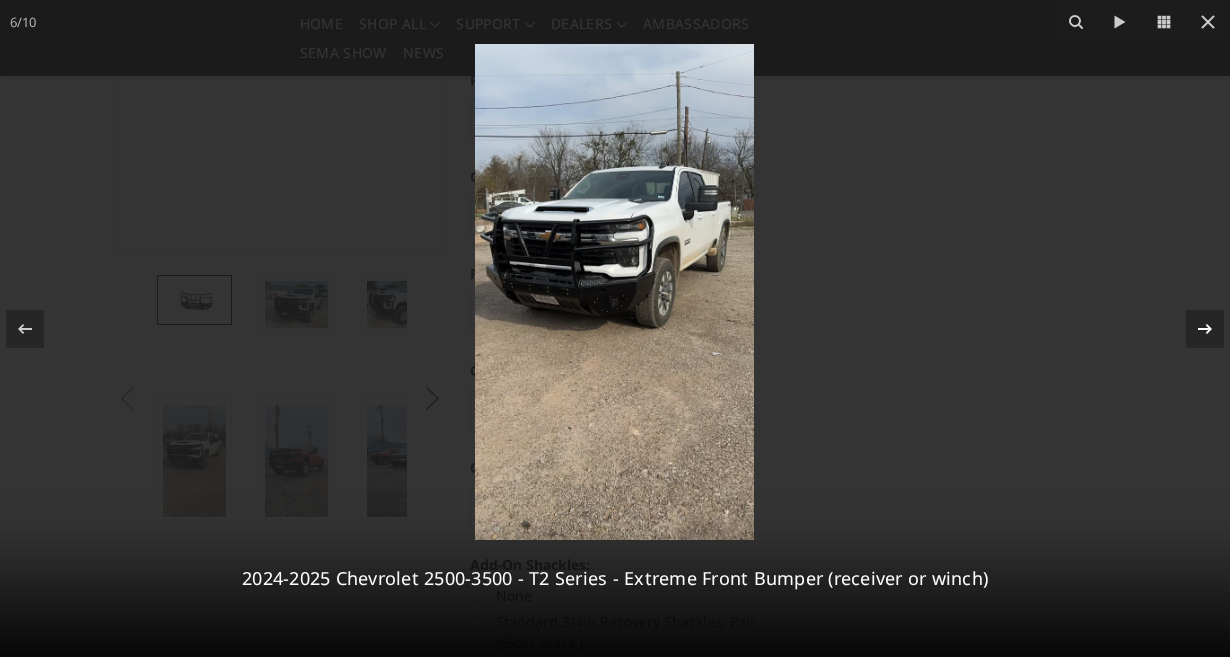 click 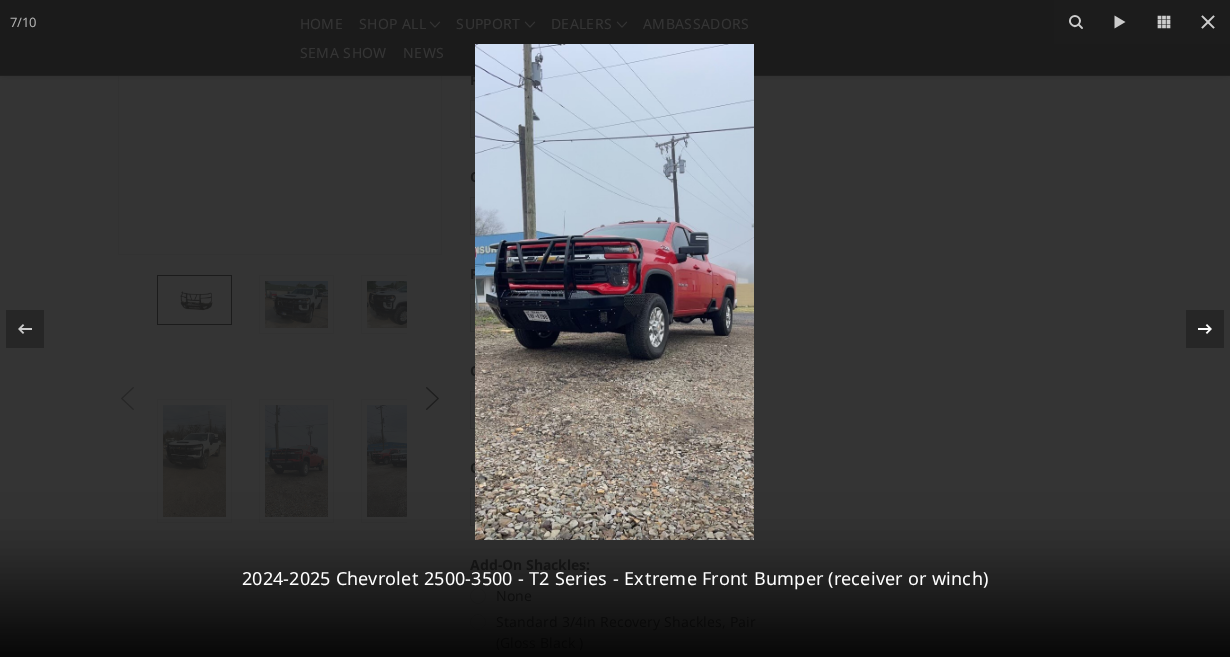 click 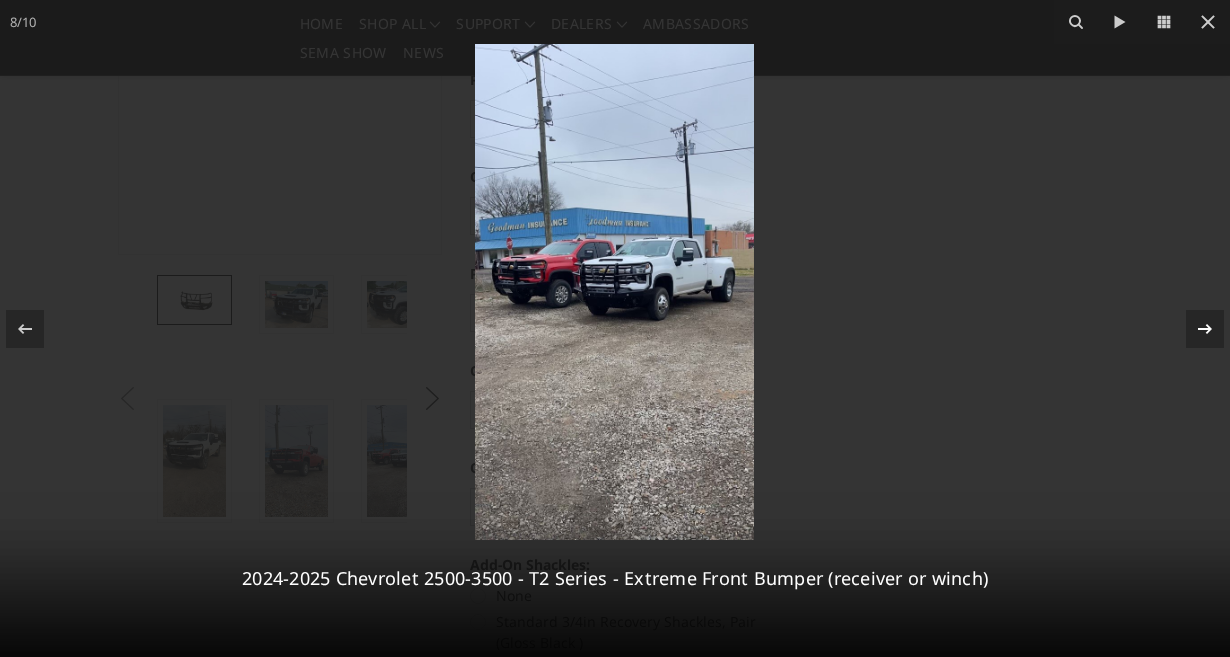 click 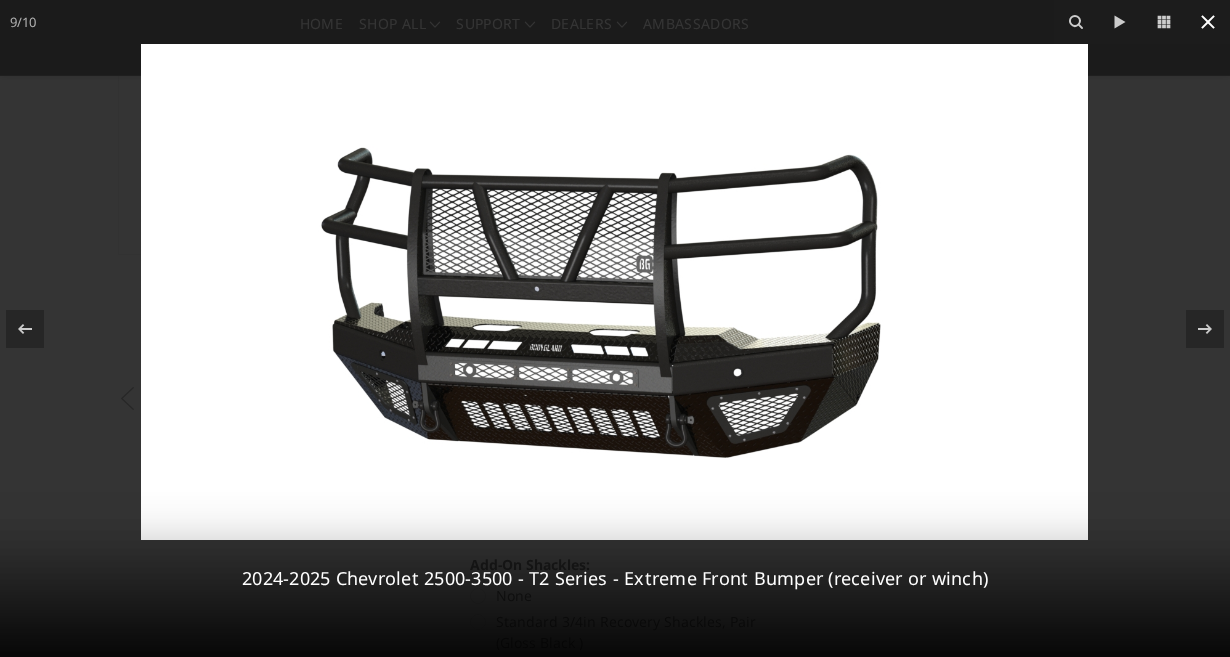 click 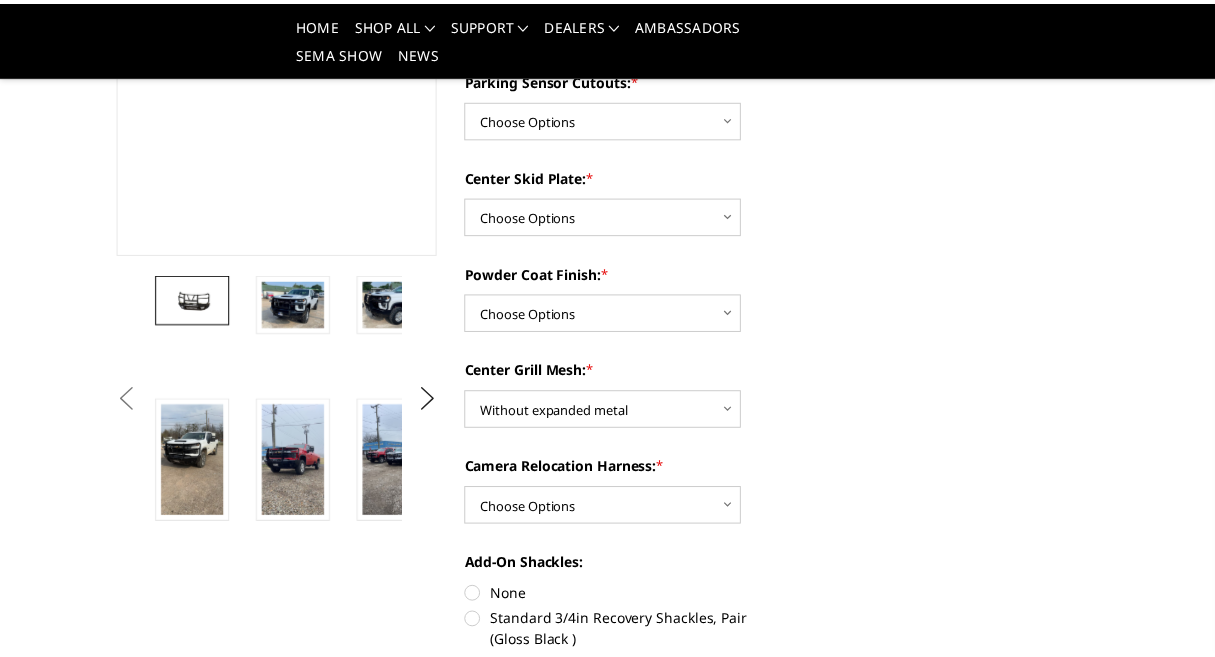 scroll, scrollTop: 0, scrollLeft: 221, axis: horizontal 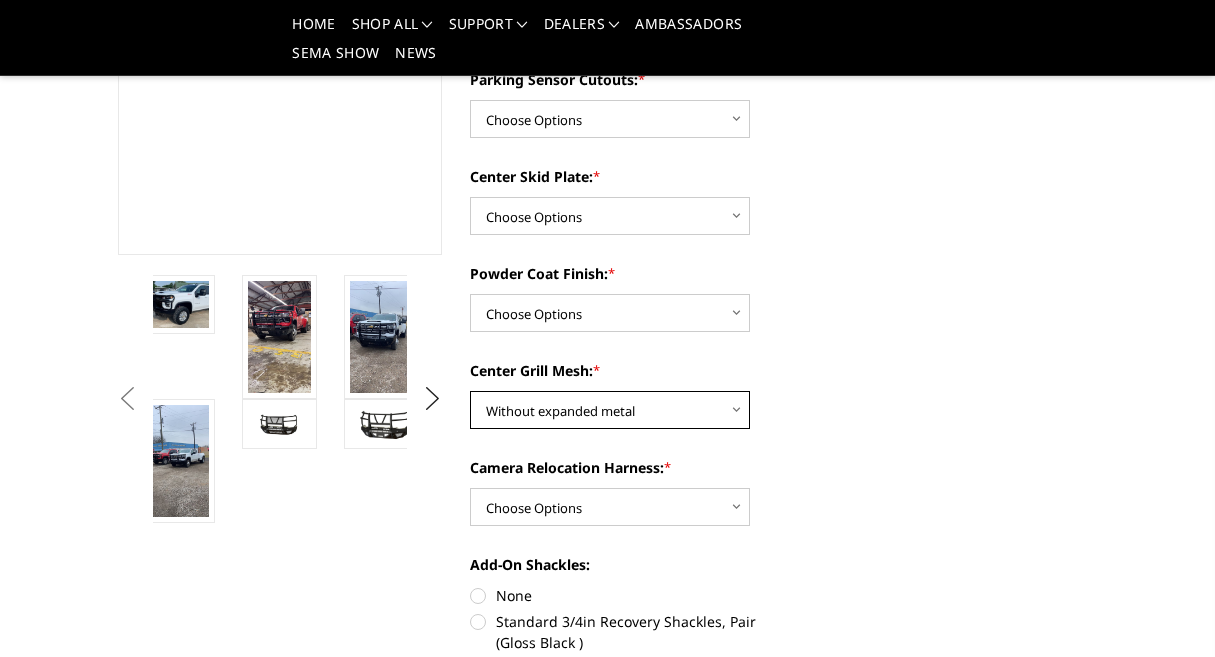 click on "Choose Options
With expanded metal
Without expanded metal" at bounding box center (610, 410) 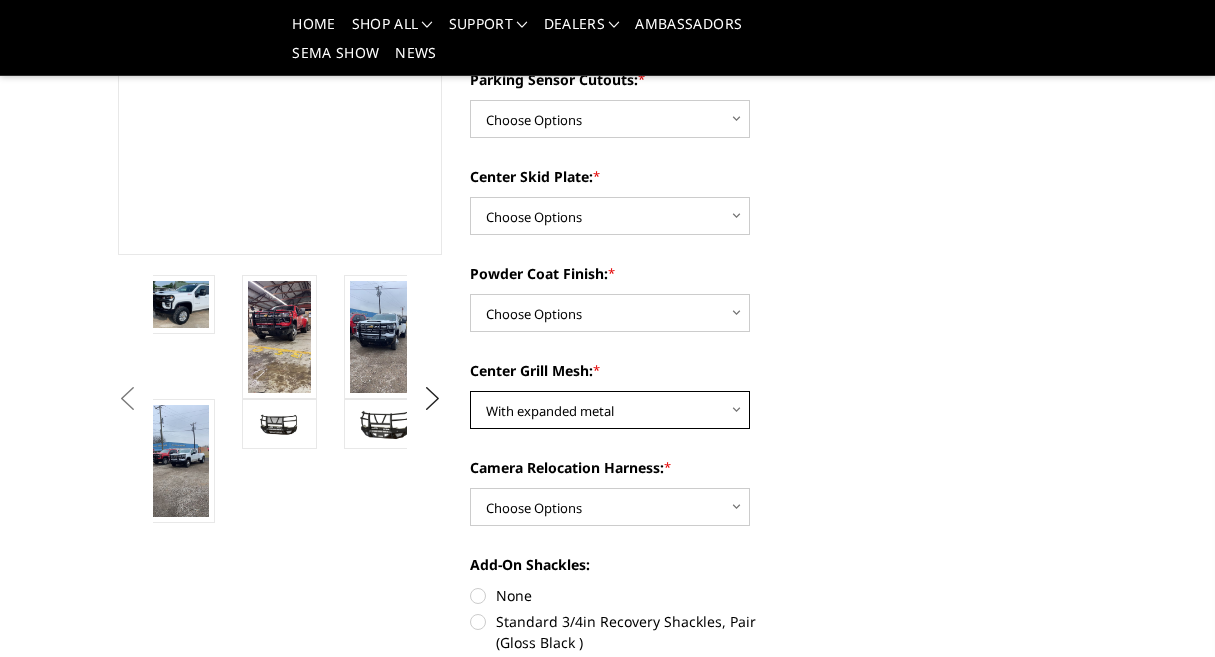 click on "Choose Options
With expanded metal
Without expanded metal" at bounding box center (610, 410) 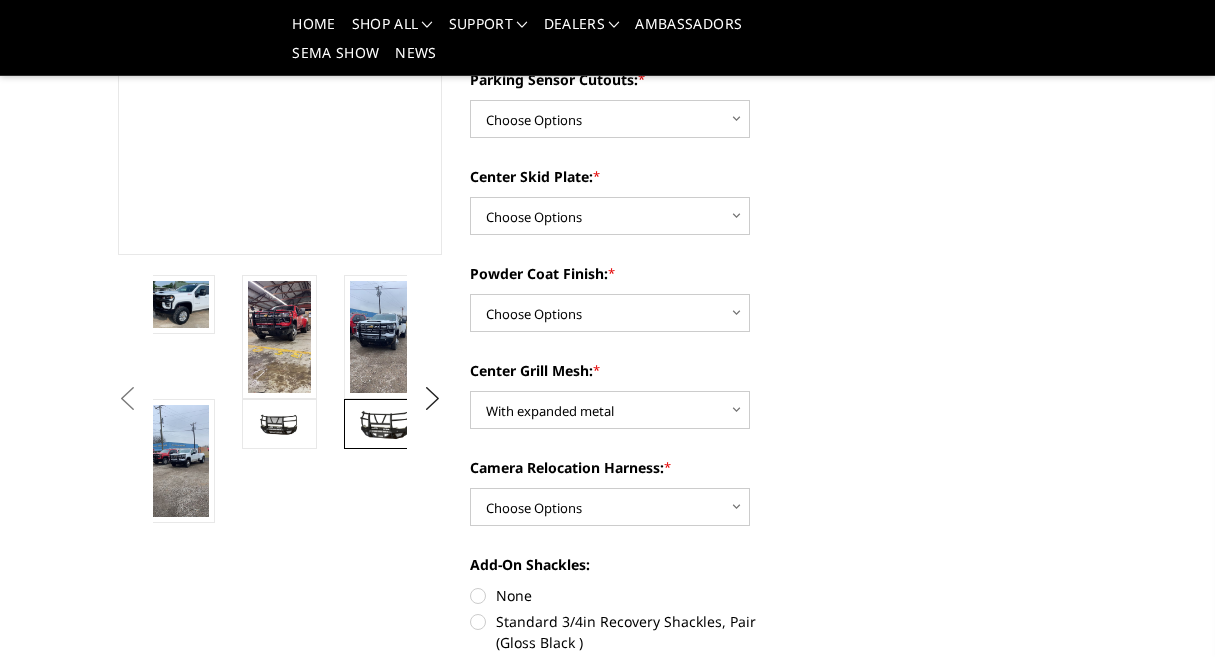 click at bounding box center [381, 423] 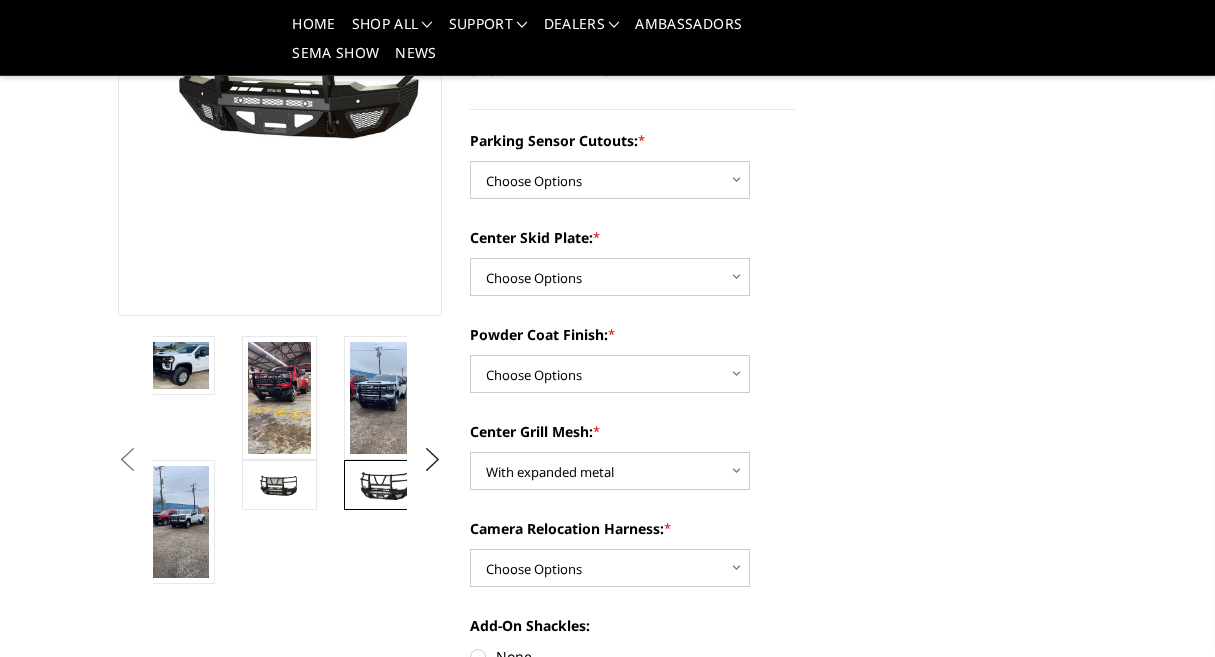 scroll, scrollTop: 385, scrollLeft: 0, axis: vertical 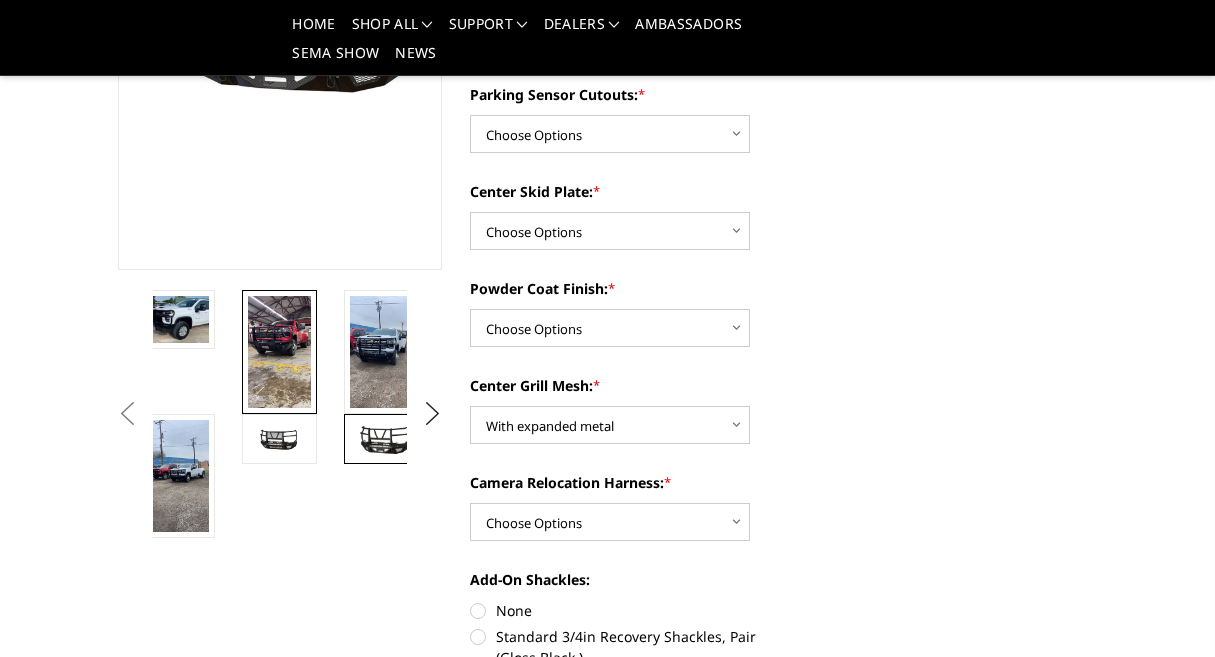 click at bounding box center [279, 352] 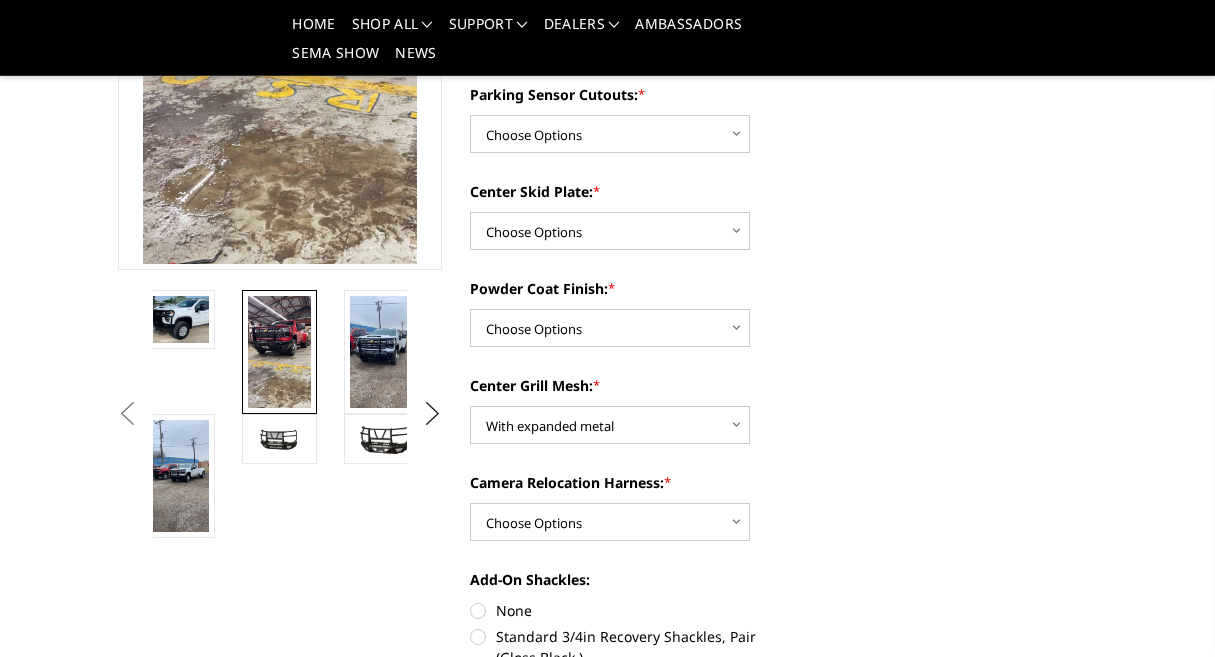 scroll, scrollTop: 229, scrollLeft: 0, axis: vertical 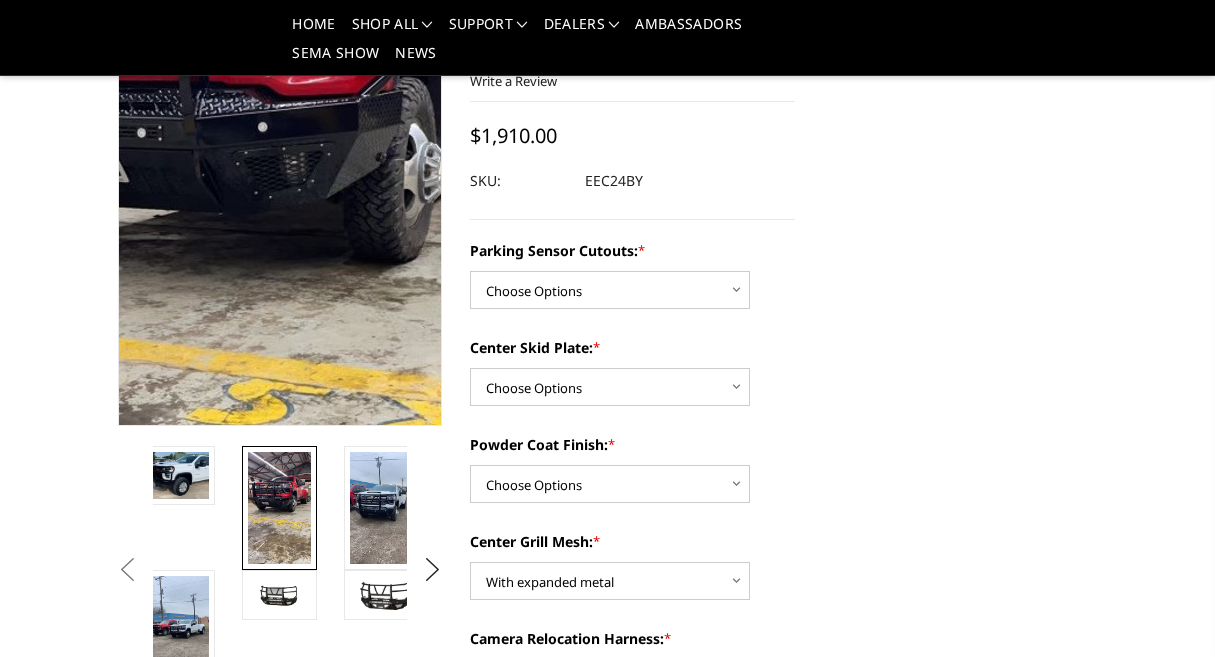 click at bounding box center (249, 221) 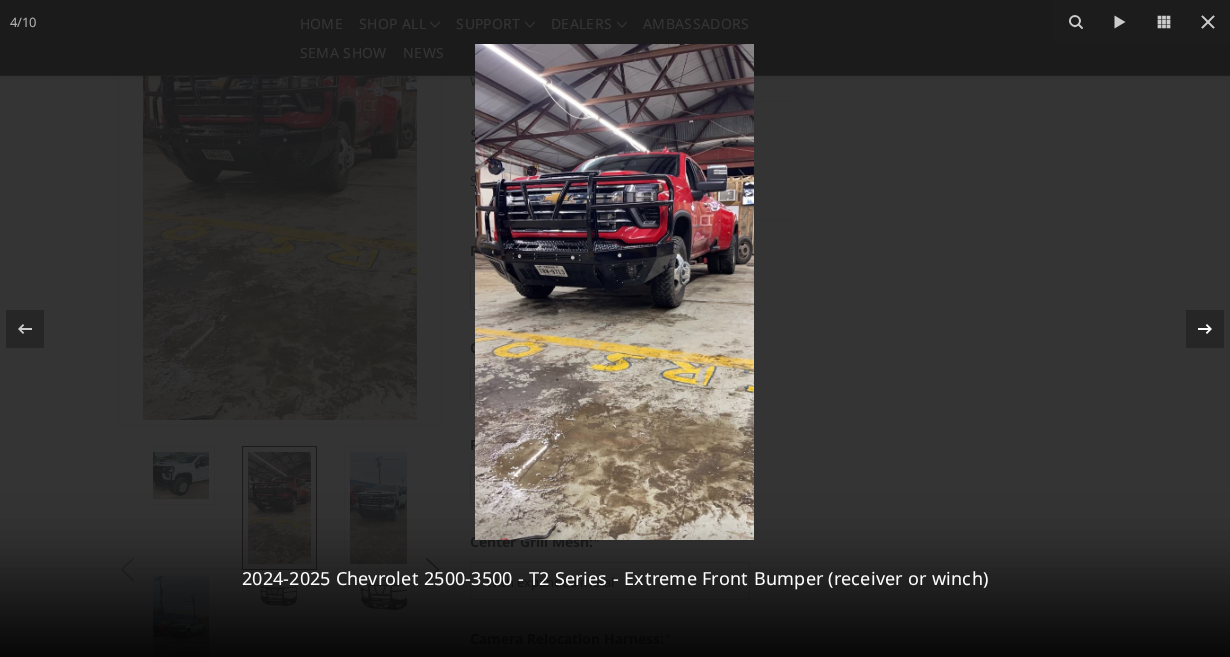 click 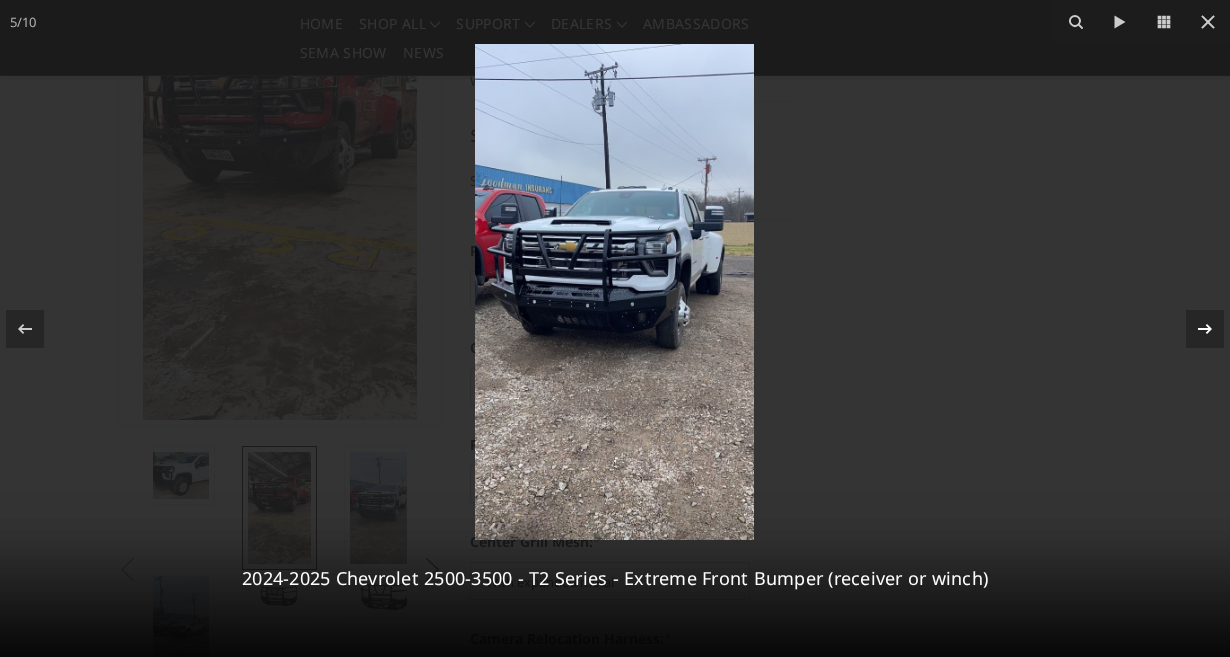 click 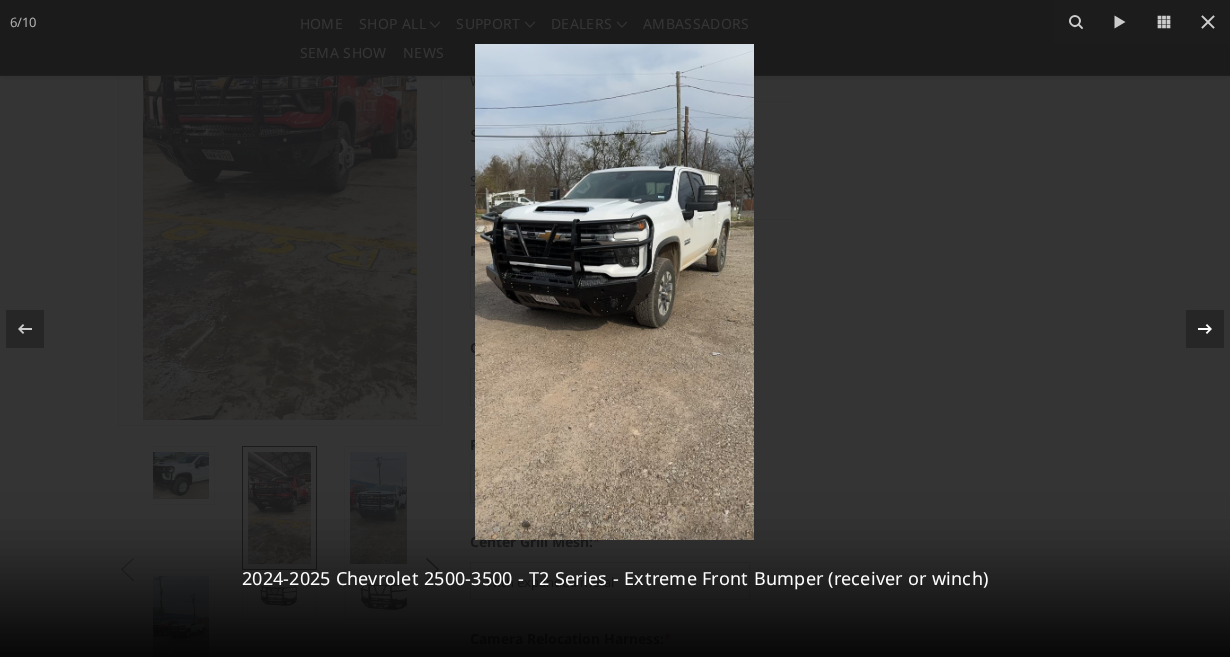 click 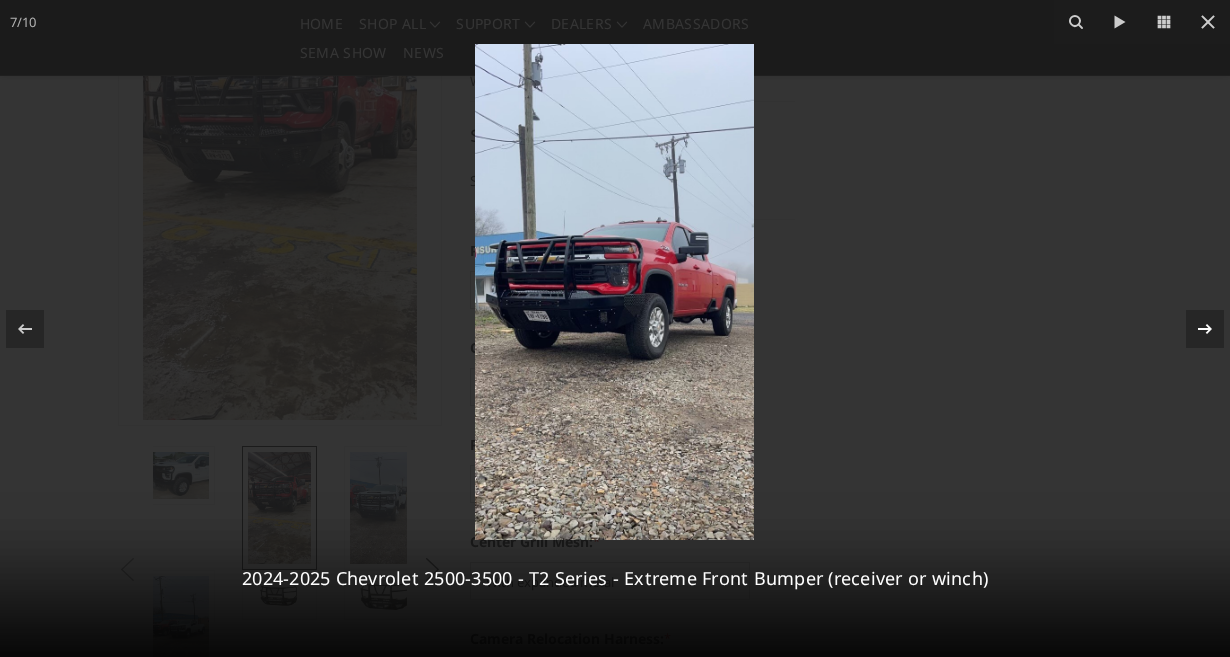 click 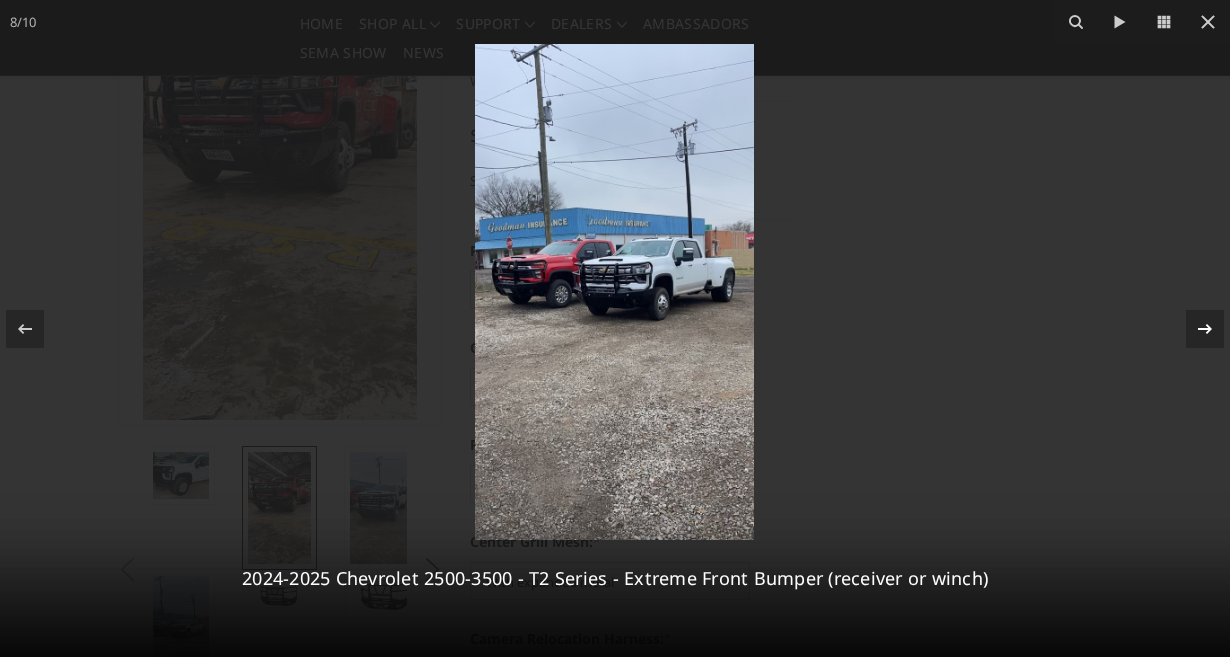 click 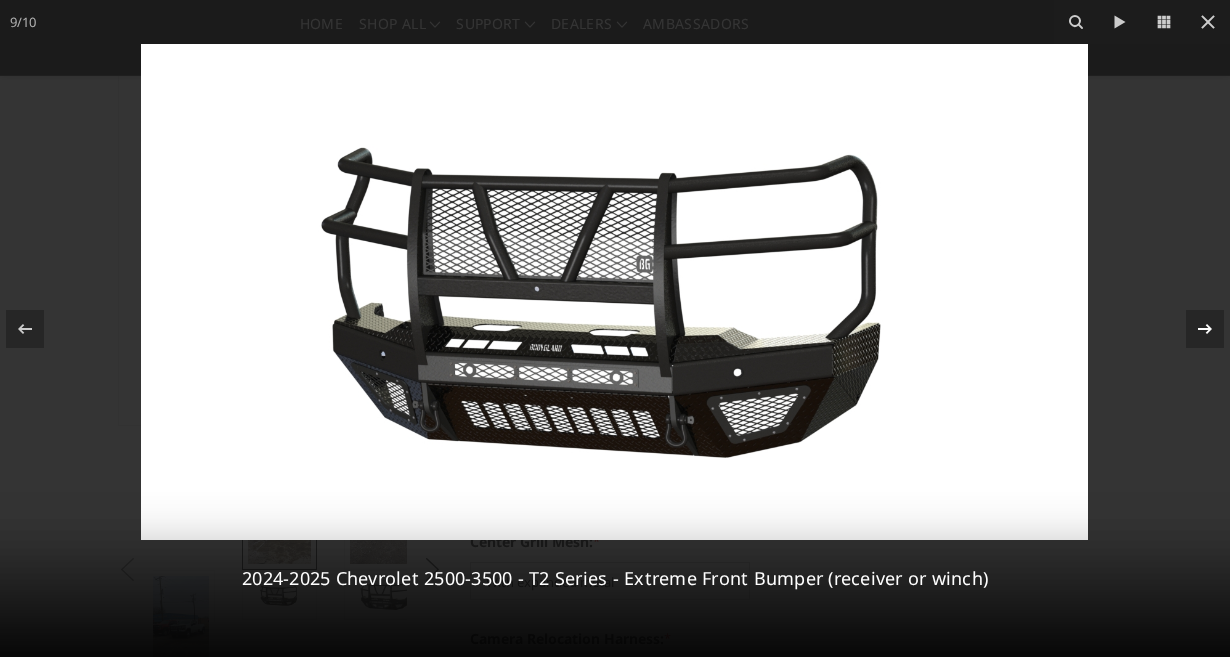 click on "9  /  10 2024-2025 Chevrolet 2500-3500 - T2 Series - Extreme Front Bumper (receiver or winch)" at bounding box center (615, 328) 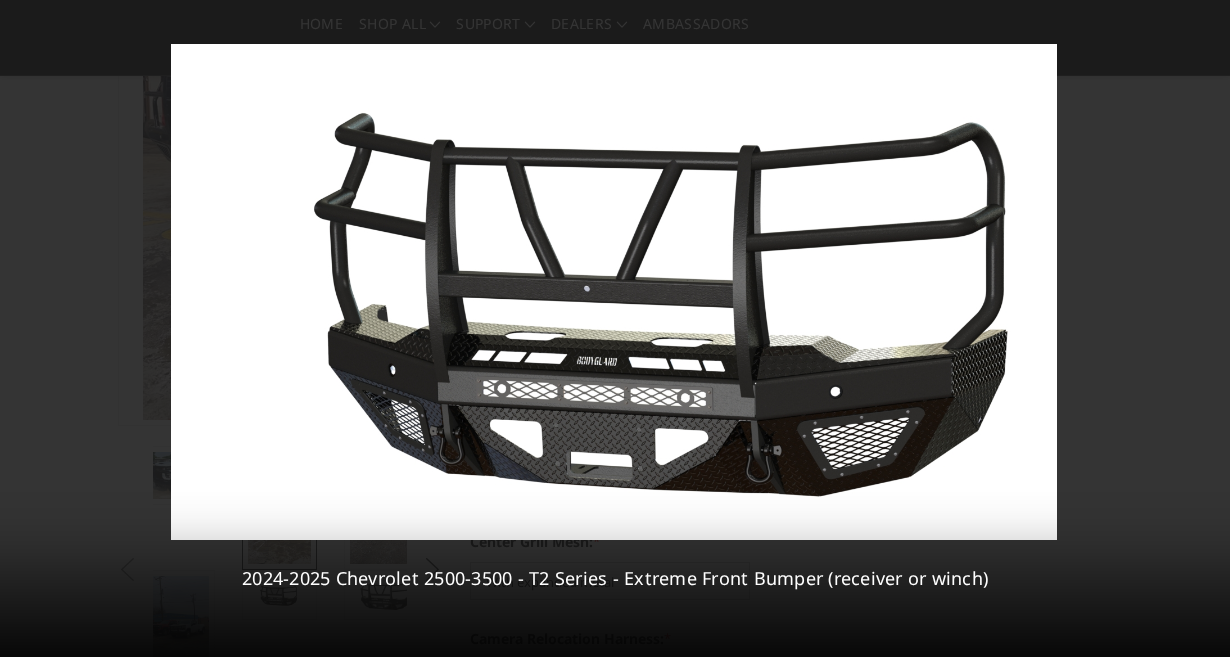 click on "10  /  10 2024-2025 Chevrolet 2500-3500 - T2 Series - Extreme Front Bumper (receiver or winch)" at bounding box center [615, 328] 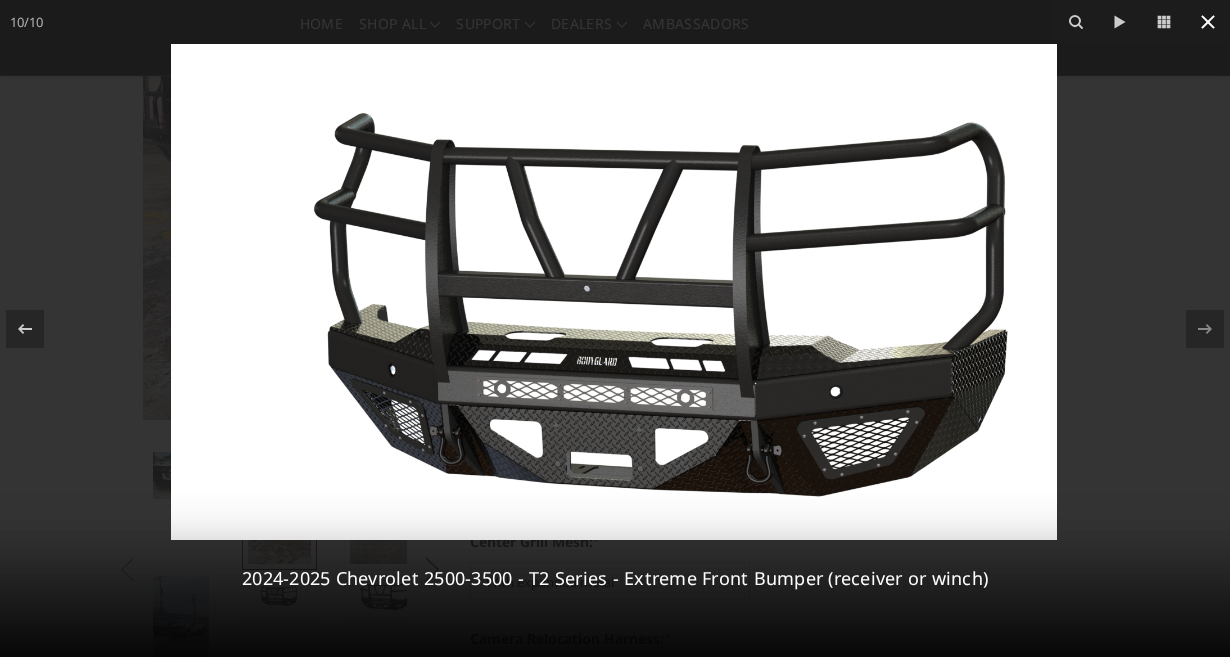 click 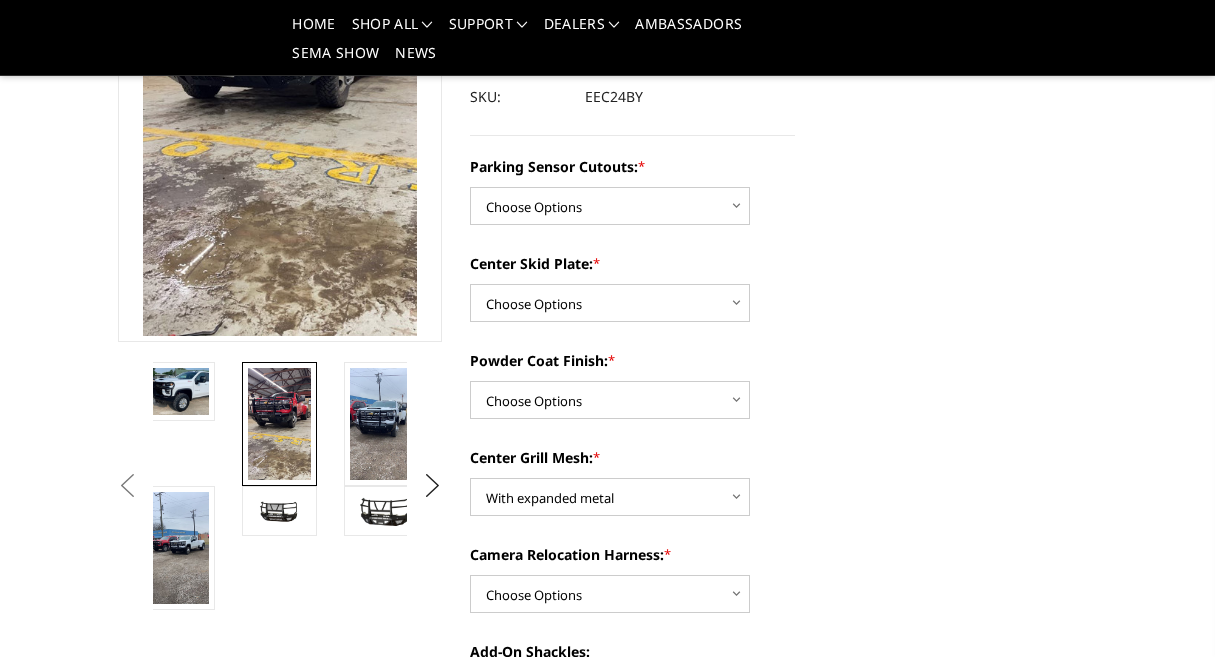 scroll, scrollTop: 429, scrollLeft: 0, axis: vertical 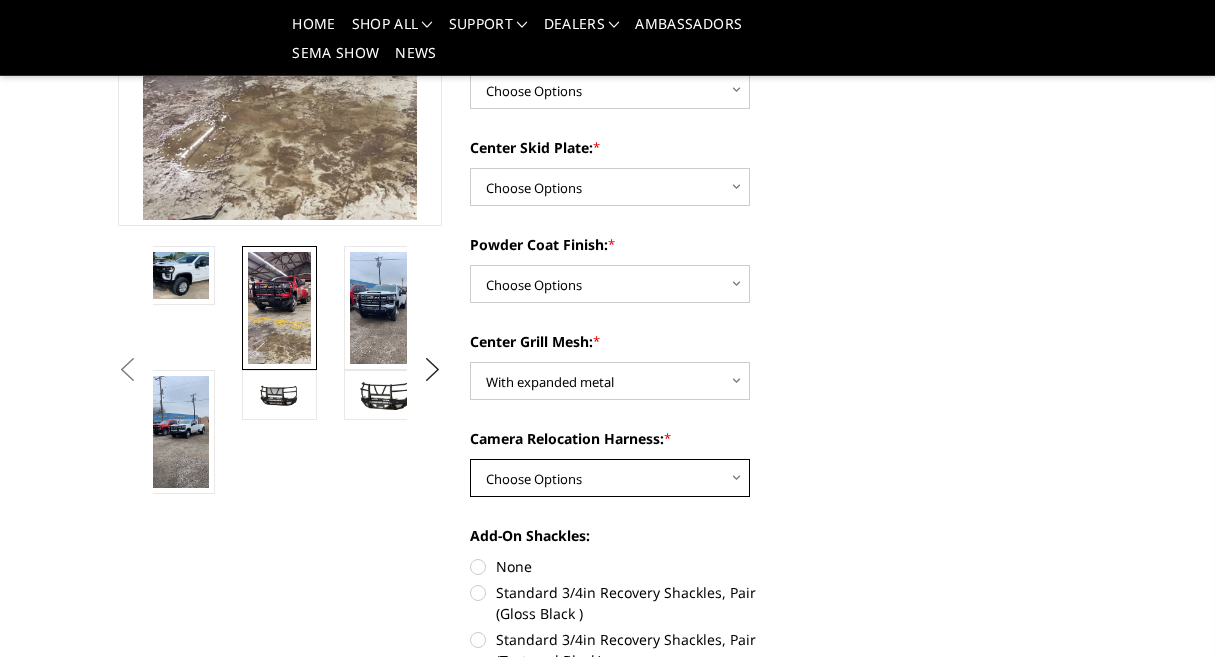 click on "Choose Options
With camera harness
Without camera harness" at bounding box center [610, 478] 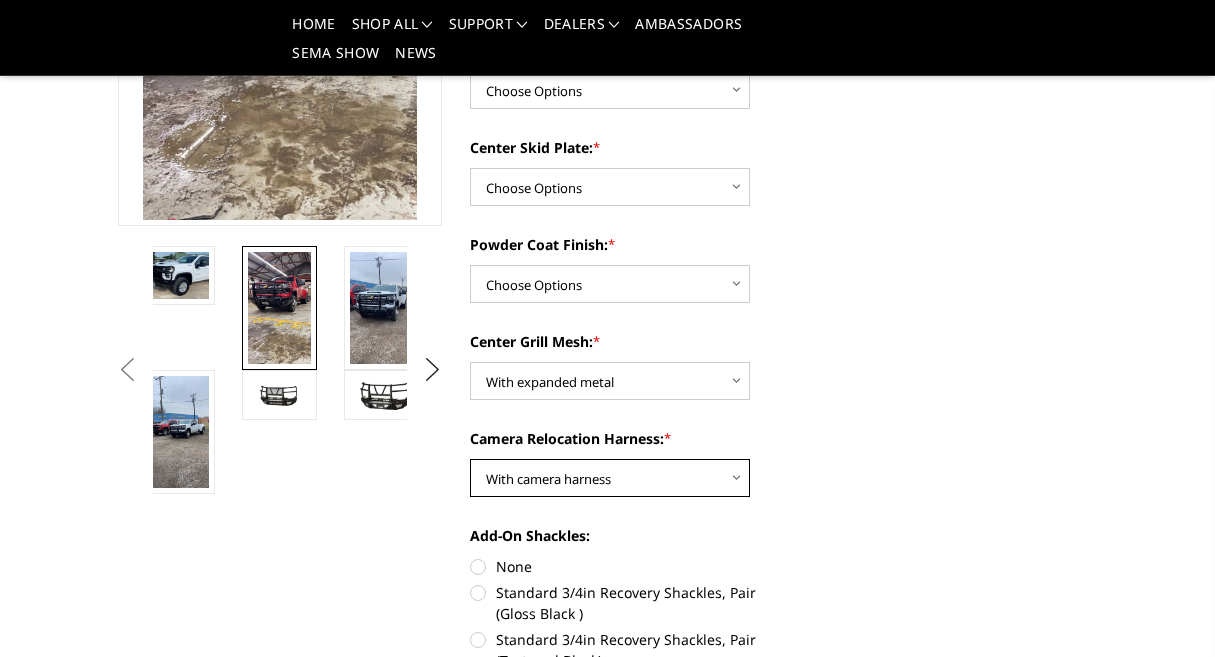 click on "Choose Options
With camera harness
Without camera harness" at bounding box center (610, 478) 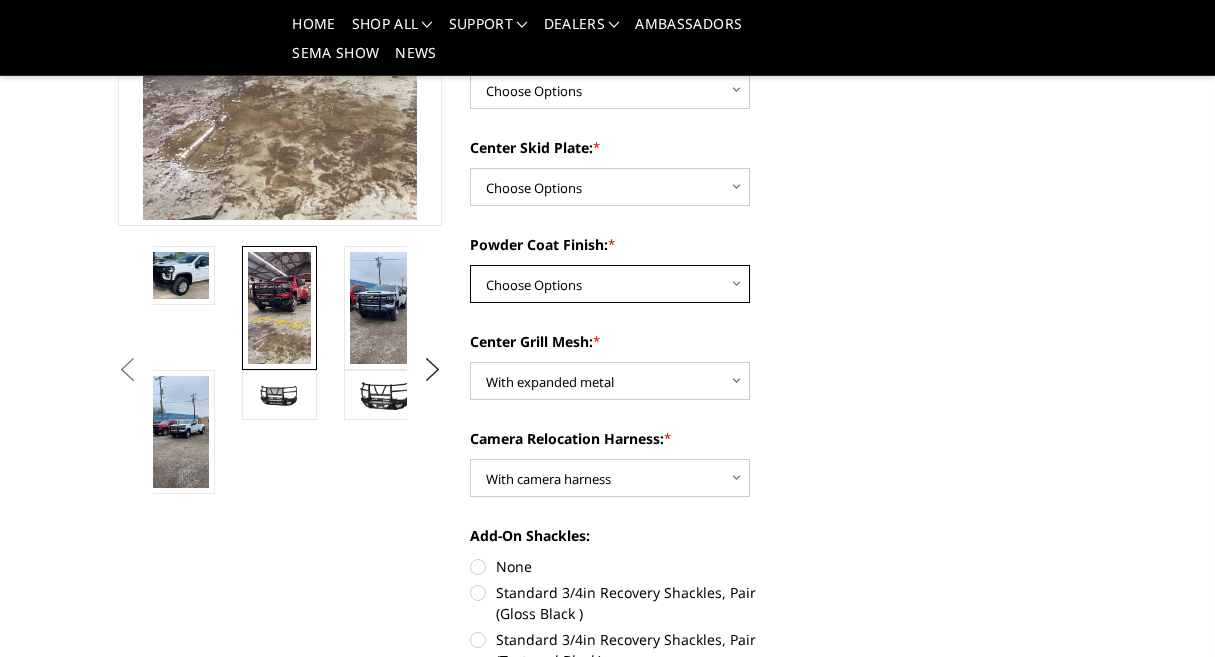 click on "Choose Options
Bare Metal
Gloss Black Powder Coat
Textured Black Powder Coat" at bounding box center (610, 284) 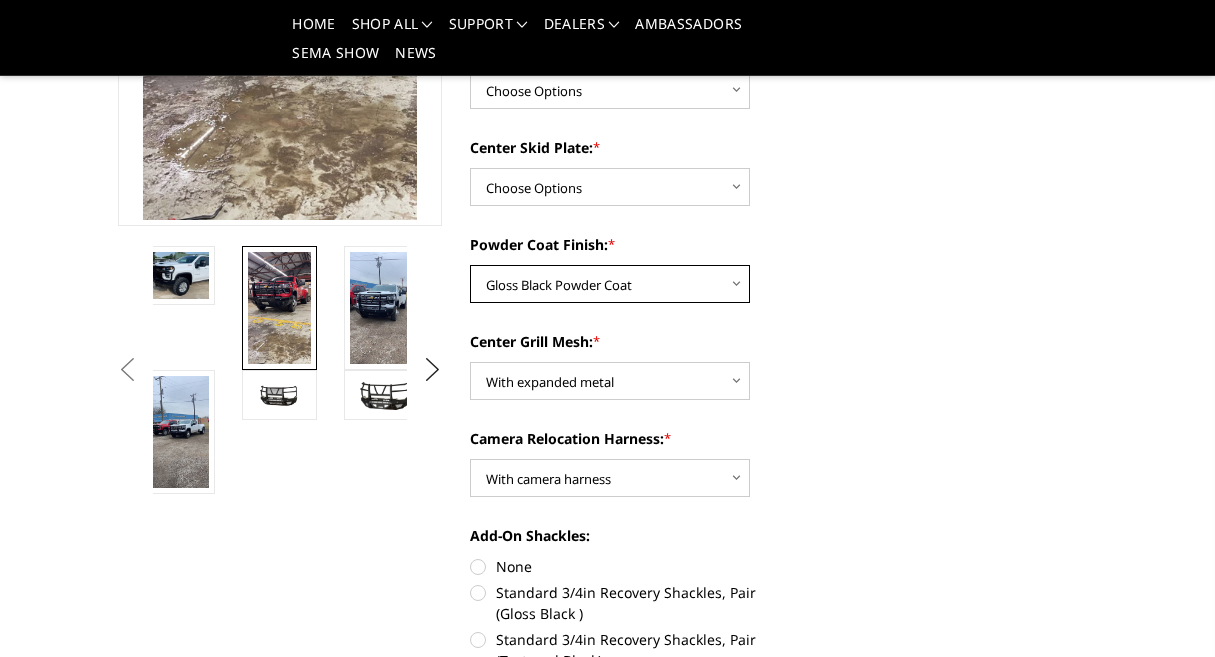 click on "Choose Options
Bare Metal
Gloss Black Powder Coat
Textured Black Powder Coat" at bounding box center [610, 284] 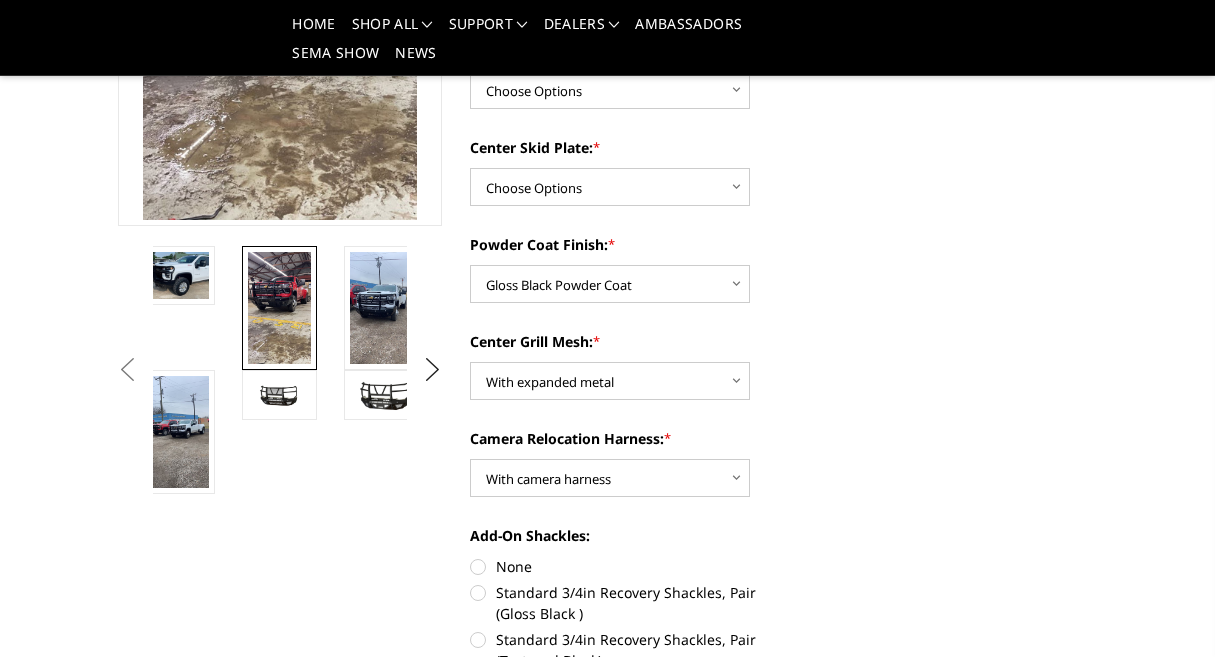 click on "Previous
Next" at bounding box center [608, 1034] 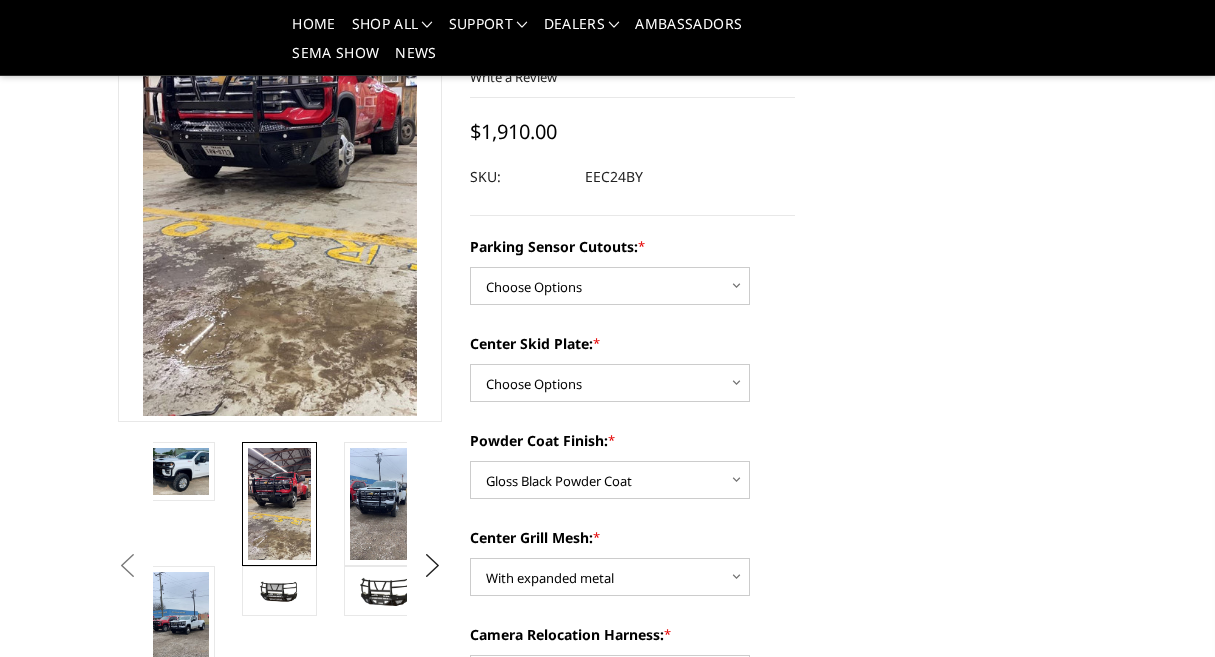 scroll, scrollTop: 229, scrollLeft: 0, axis: vertical 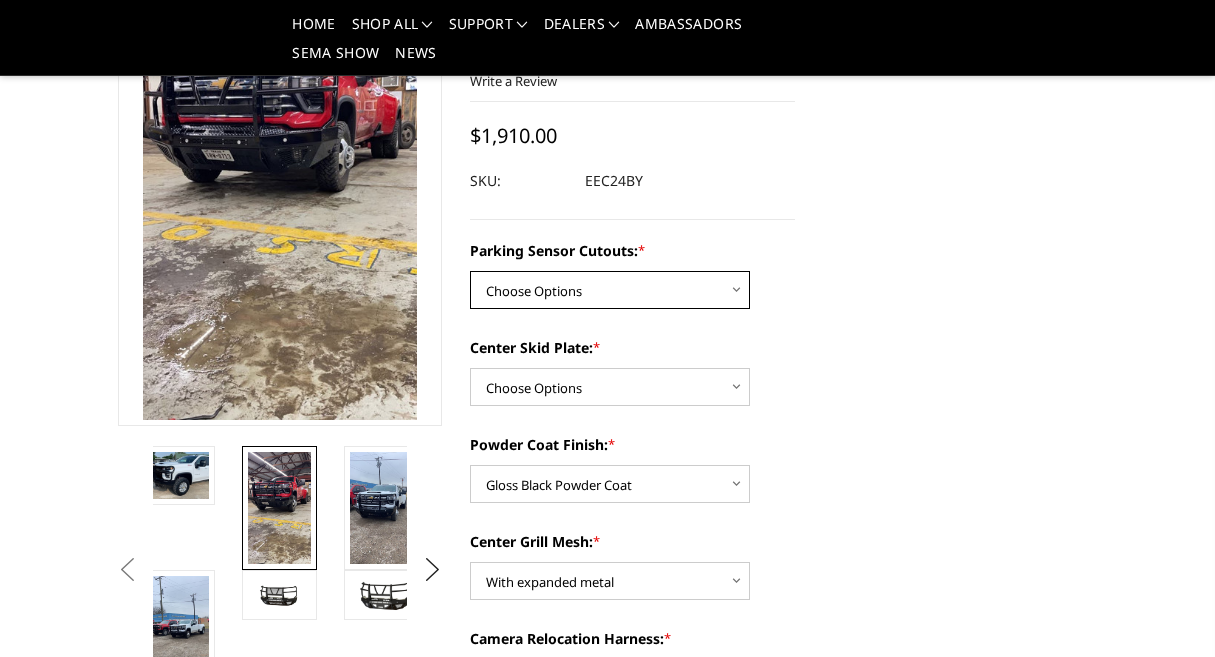 click on "Choose Options
Yes - With Parking Sensor Cutouts" at bounding box center (610, 290) 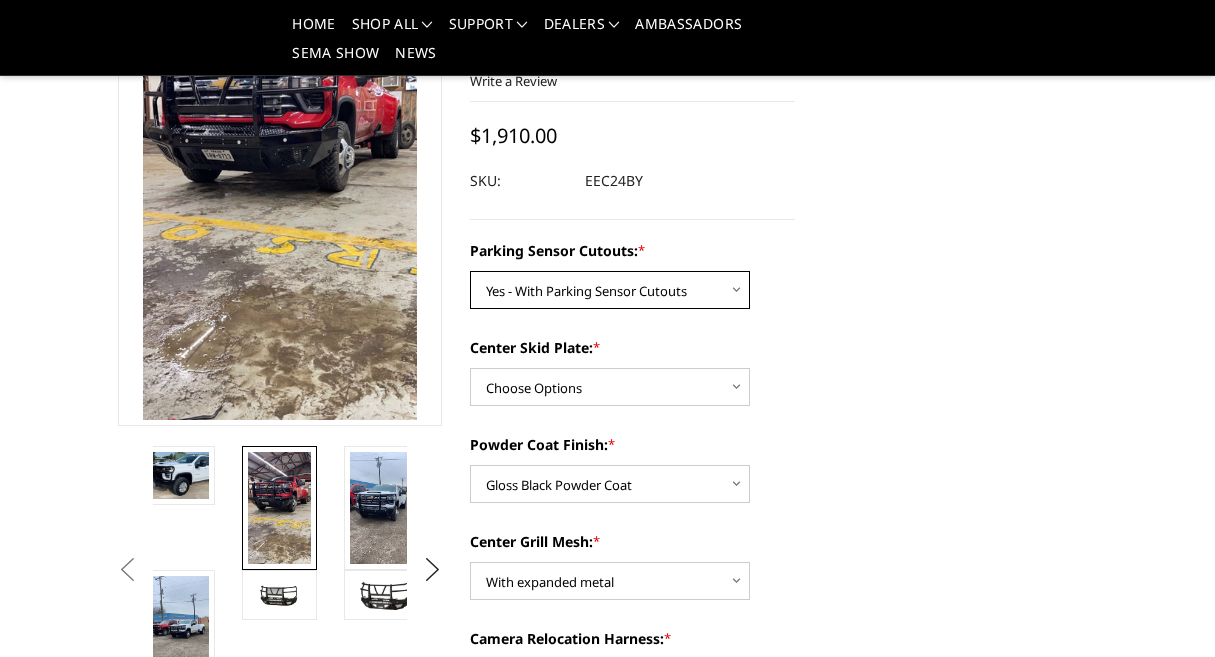 click on "Choose Options
Yes - With Parking Sensor Cutouts" at bounding box center (610, 290) 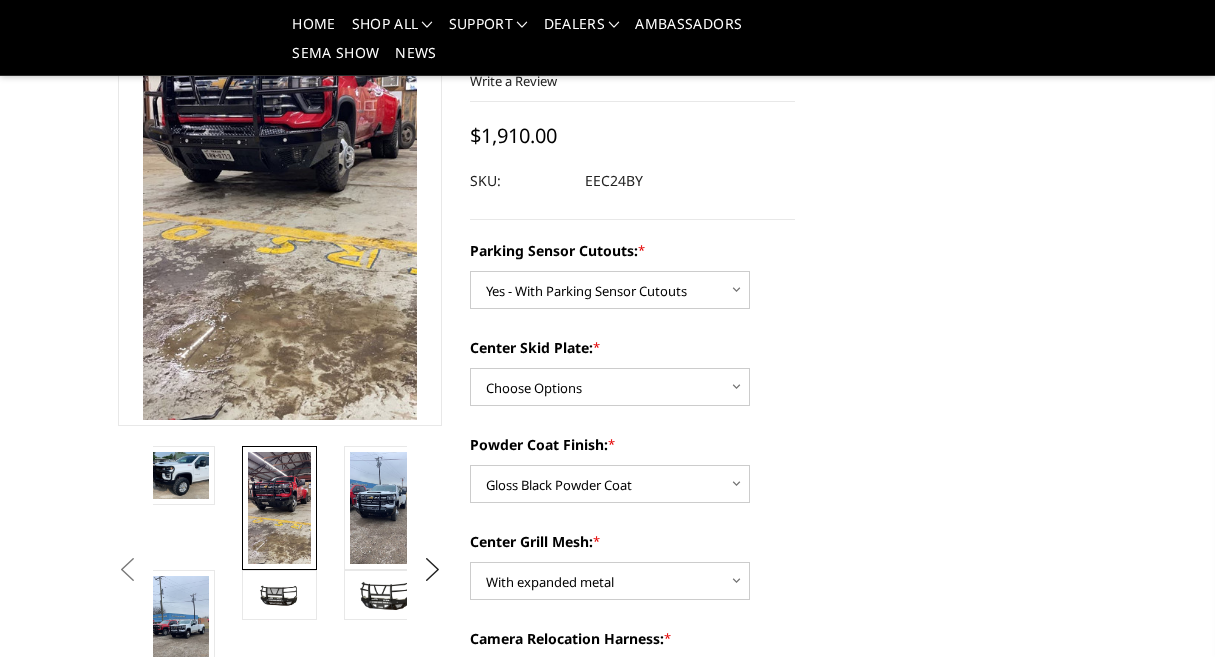 click on "Previous
Next" at bounding box center (608, 1234) 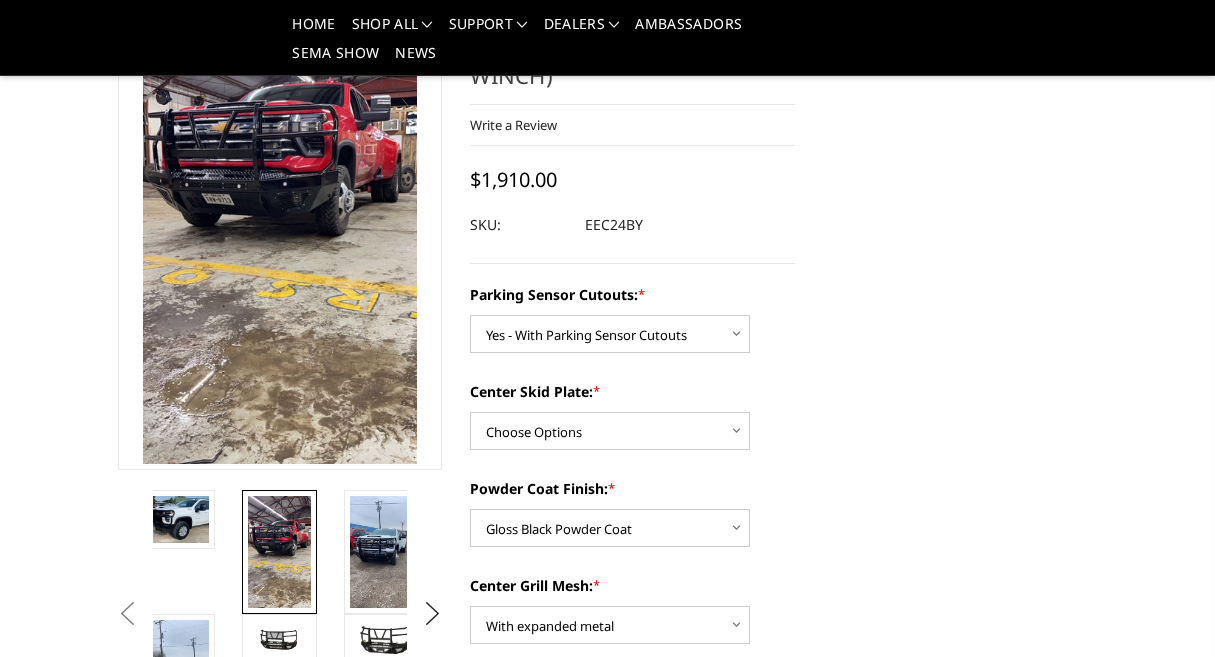 scroll, scrollTop: 129, scrollLeft: 0, axis: vertical 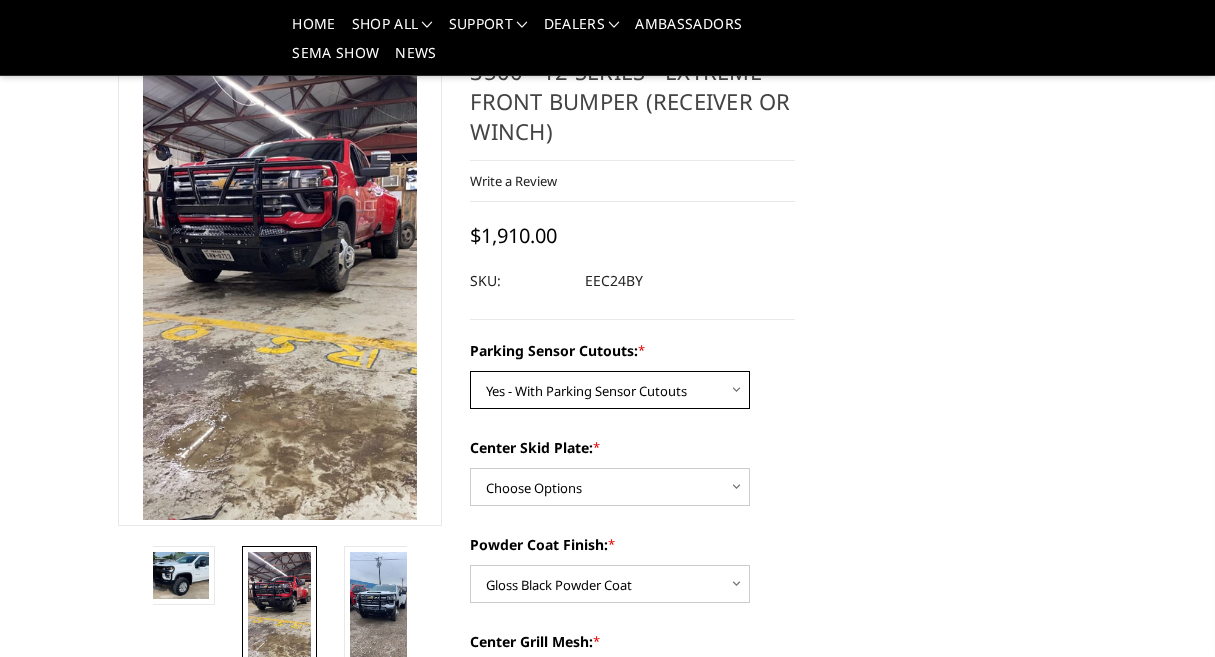 click on "Choose Options
Yes - With Parking Sensor Cutouts" at bounding box center (610, 390) 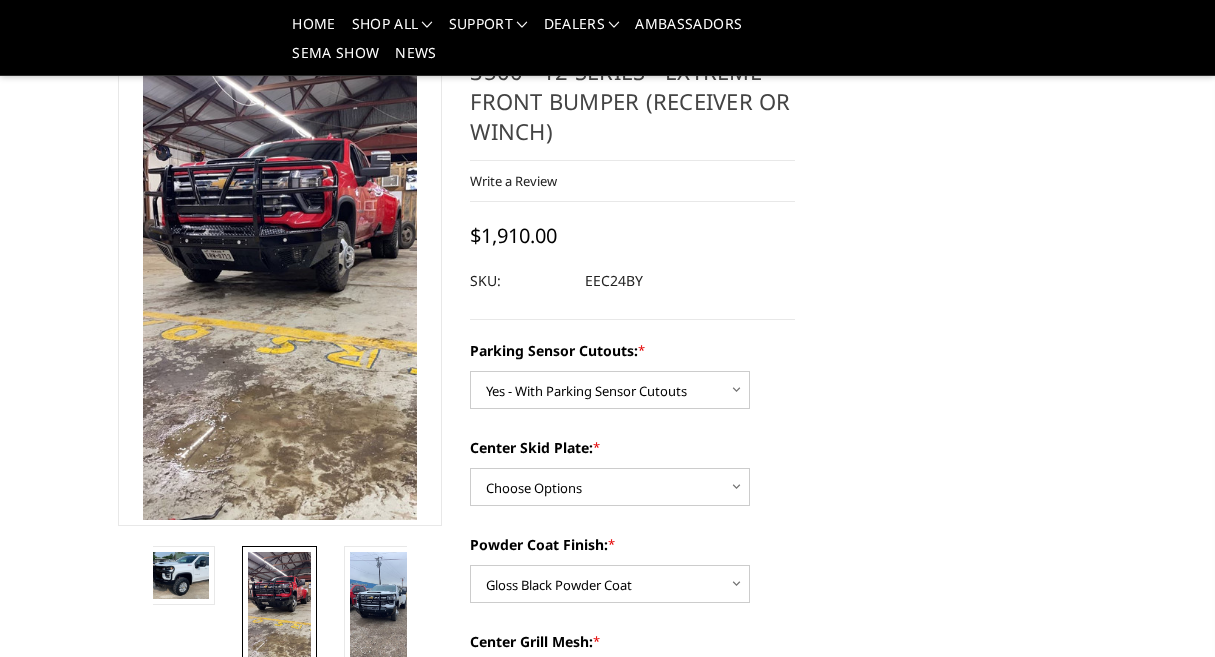 click on "Previous
Next" at bounding box center [608, 1334] 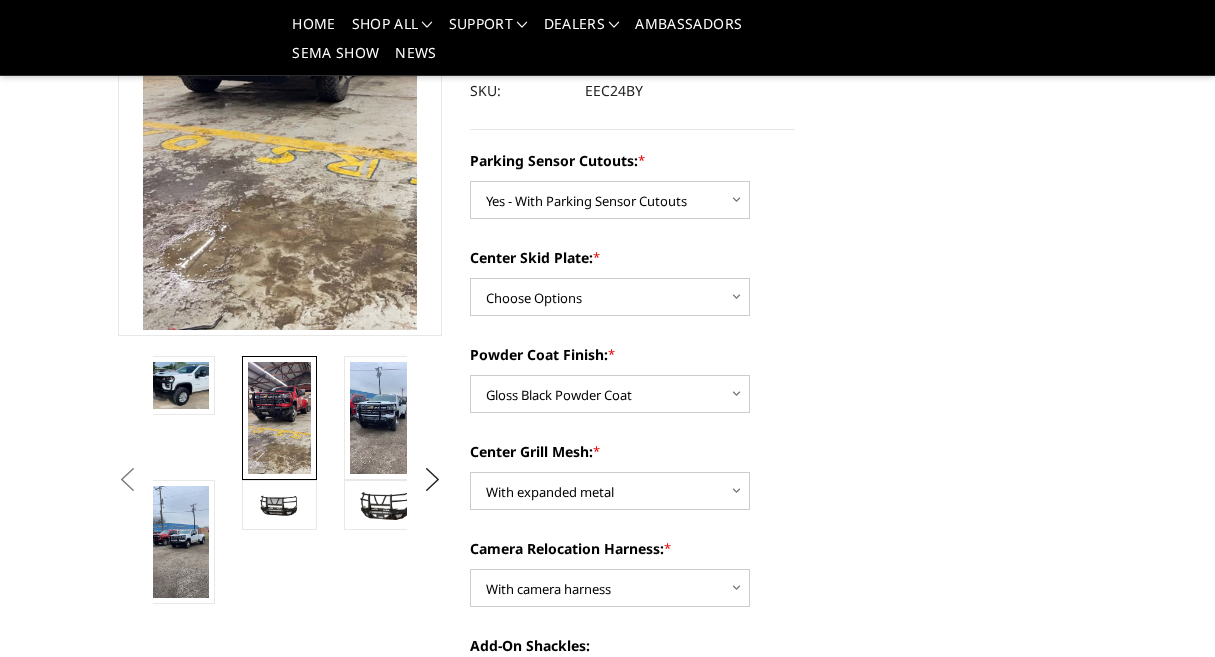scroll, scrollTop: 329, scrollLeft: 0, axis: vertical 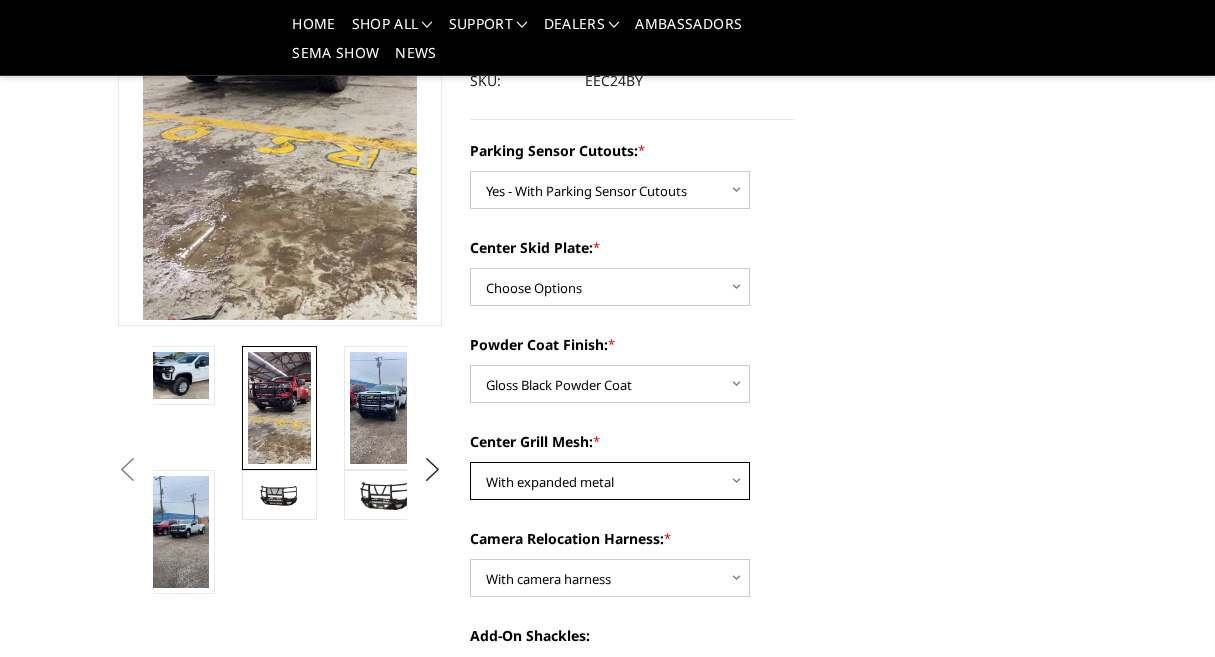 click on "Choose Options
With expanded metal
Without expanded metal" at bounding box center (610, 481) 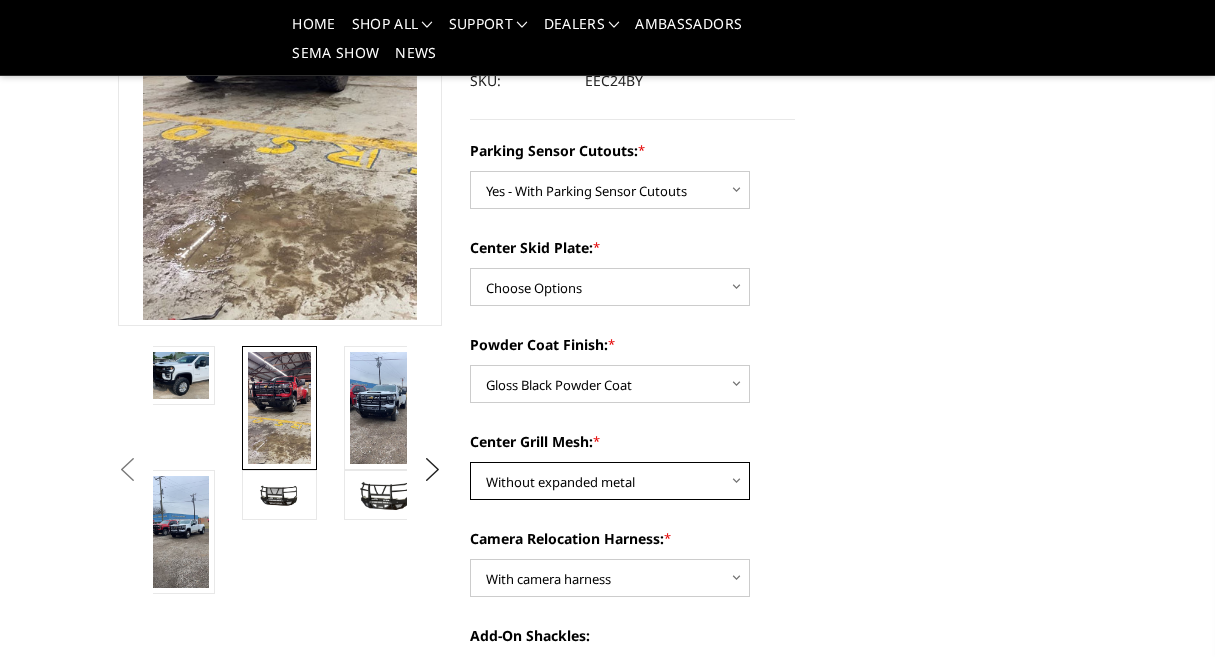 click on "Choose Options
With expanded metal
Without expanded metal" at bounding box center [610, 481] 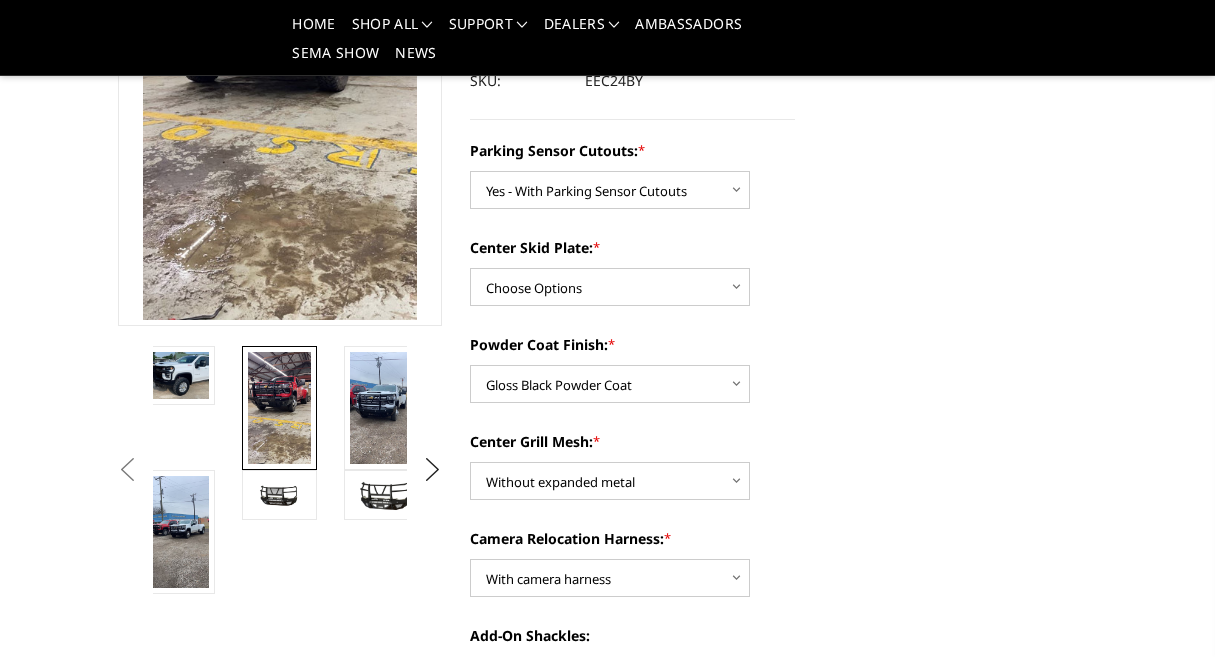 click on "Previous
Next" at bounding box center (608, 1134) 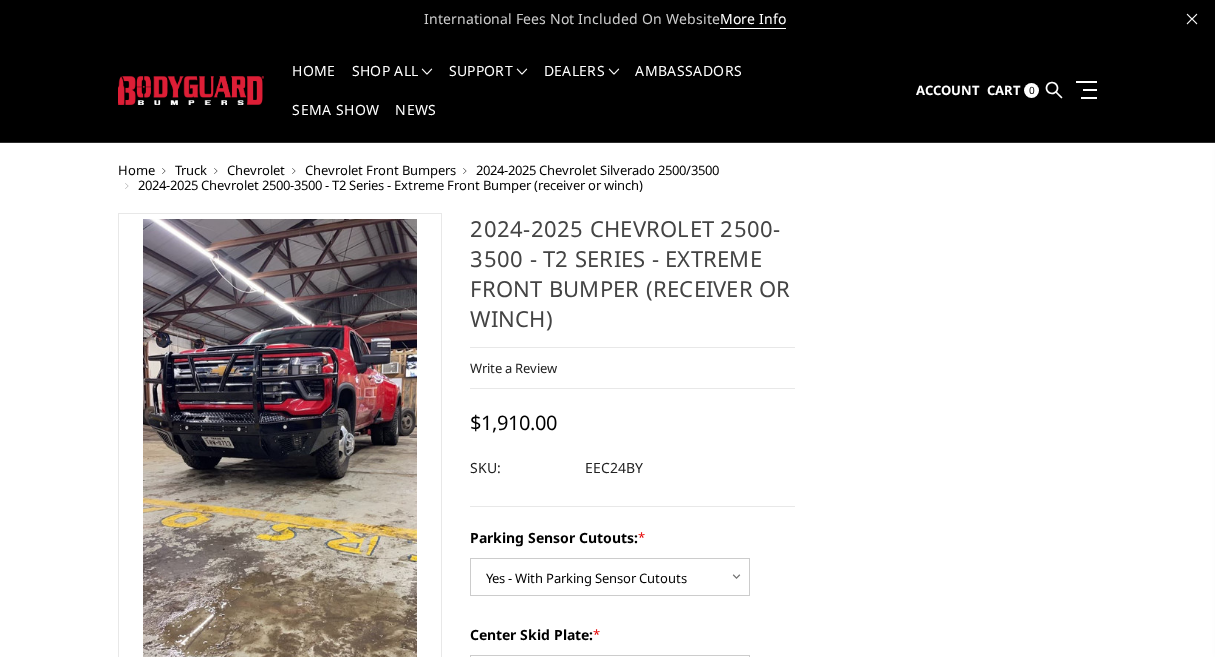 scroll, scrollTop: 0, scrollLeft: 0, axis: both 